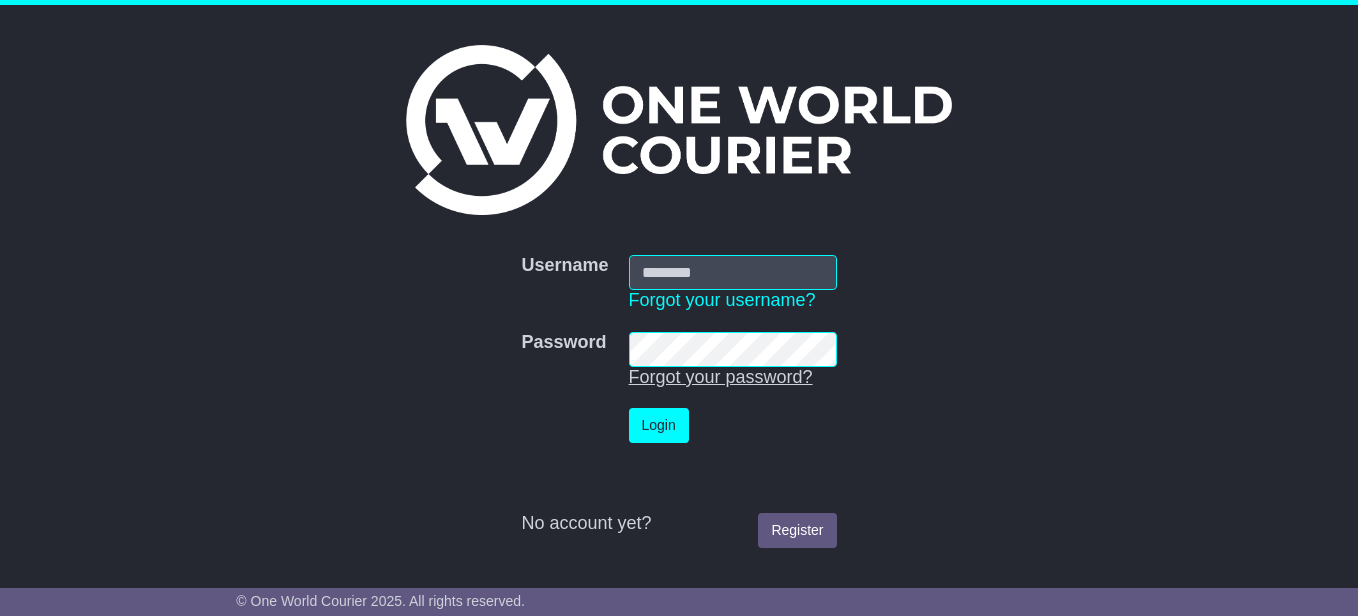 scroll, scrollTop: 0, scrollLeft: 0, axis: both 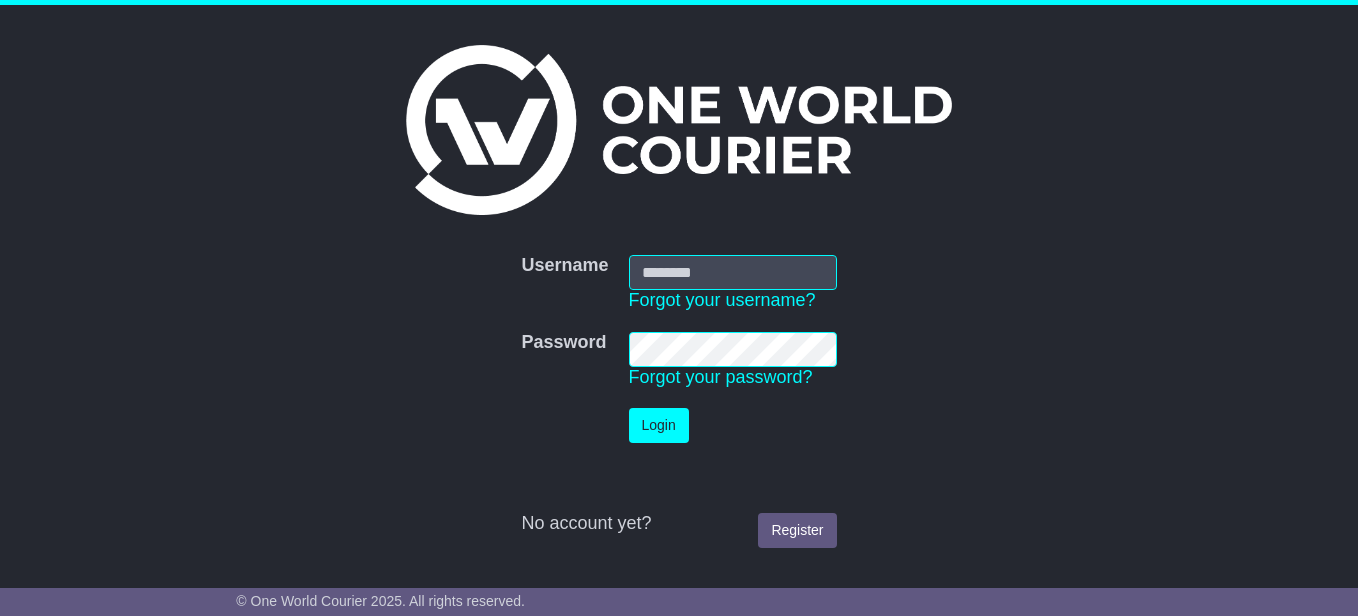 type on "**********" 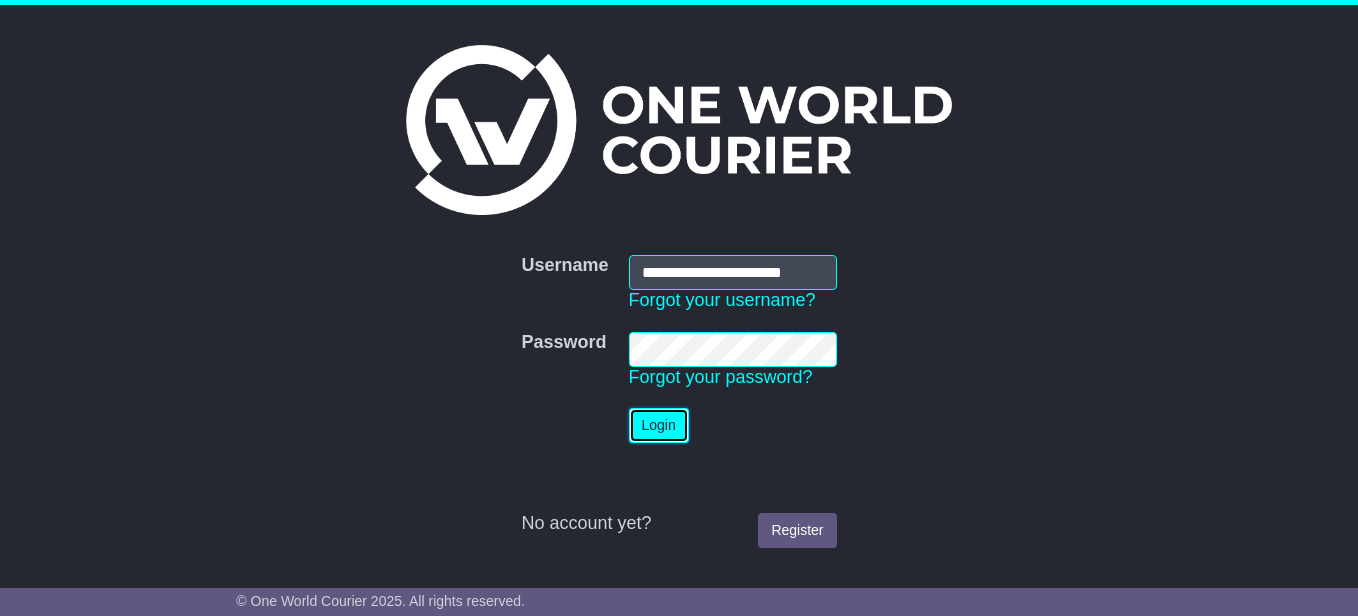 click on "Login" at bounding box center [659, 425] 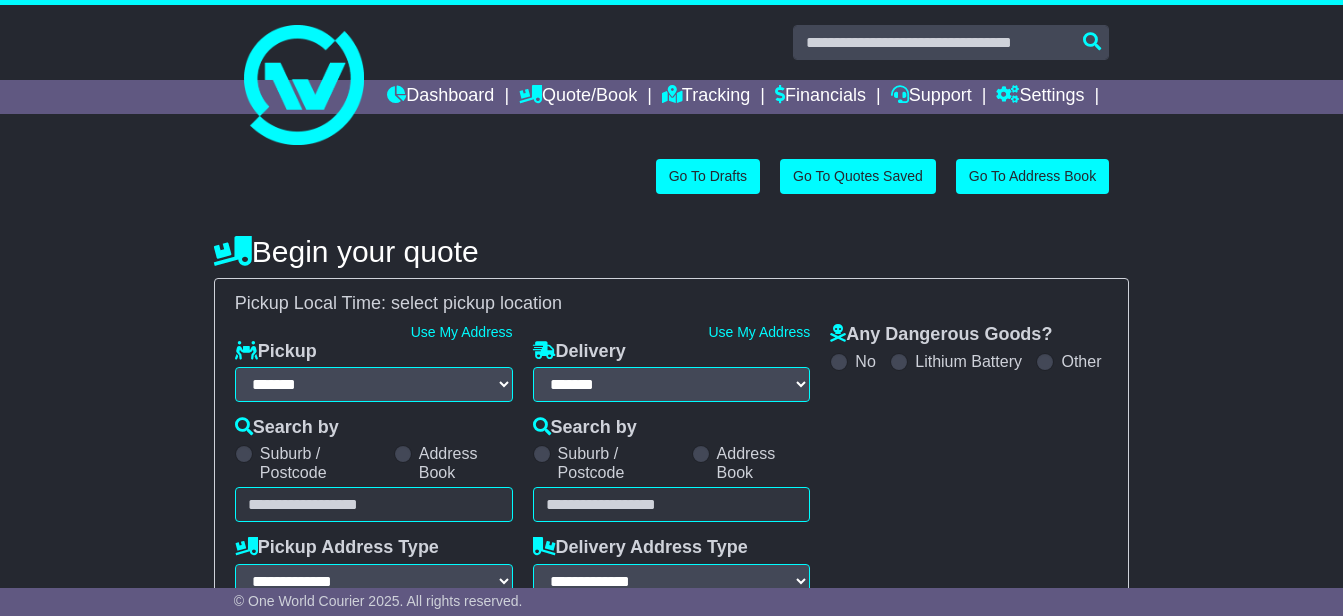 select on "**" 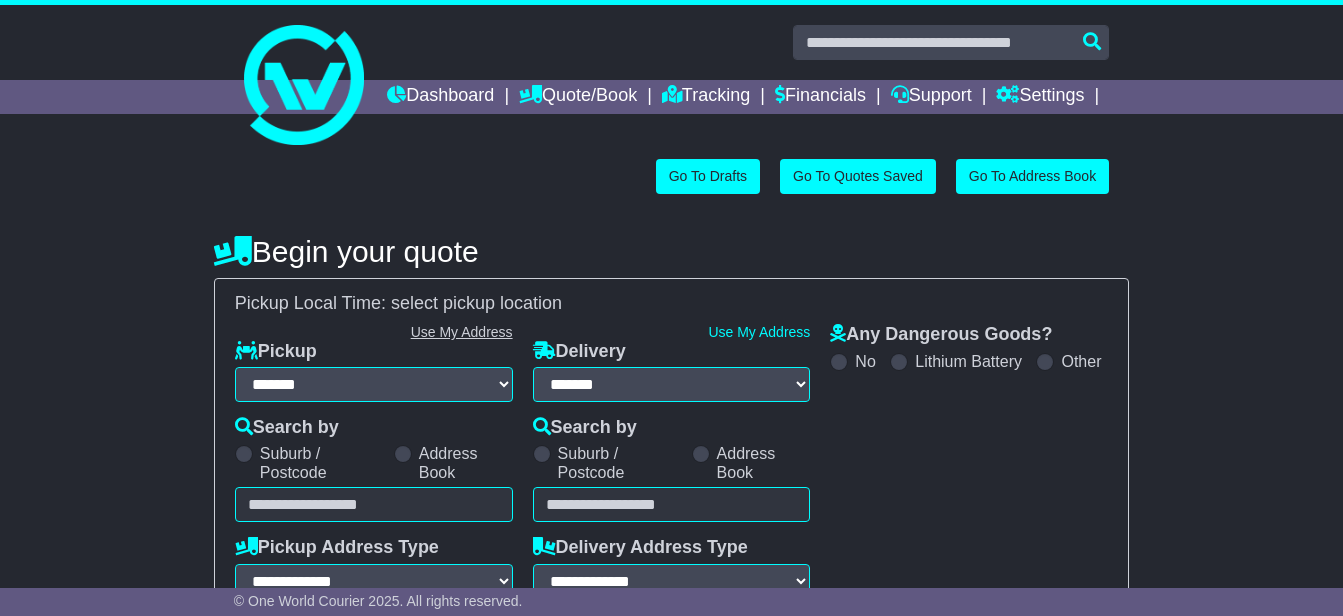 scroll, scrollTop: 0, scrollLeft: 0, axis: both 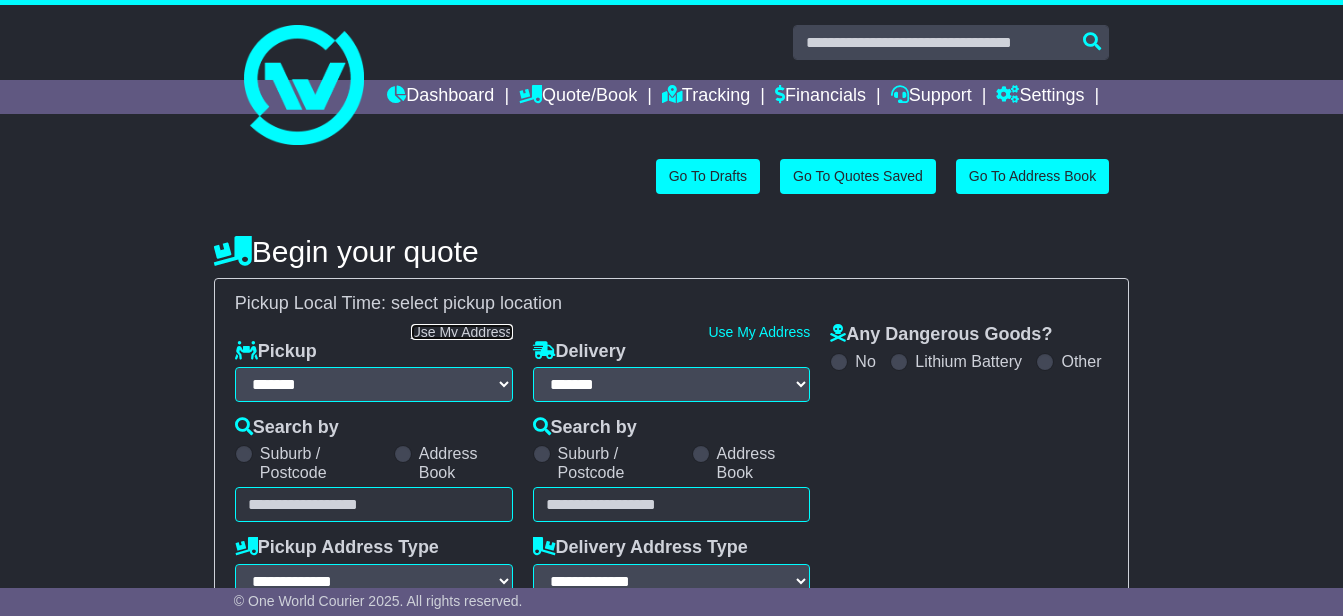 click on "Use My Address" at bounding box center (462, 332) 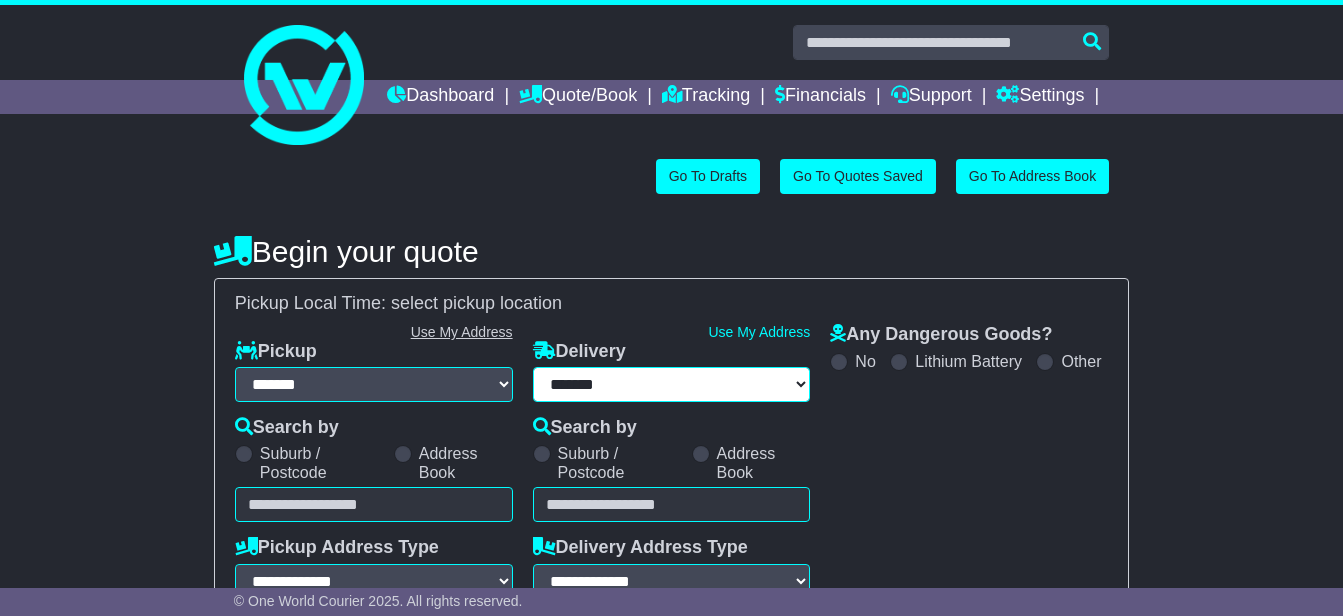 type on "**********" 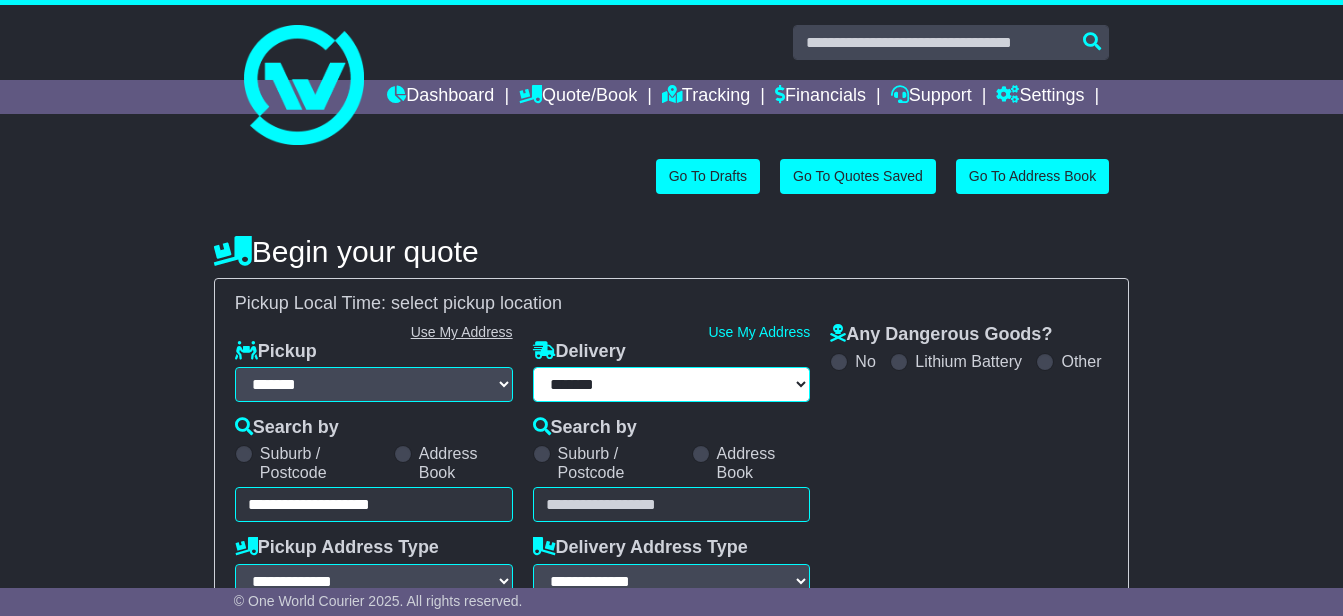 select on "**********" 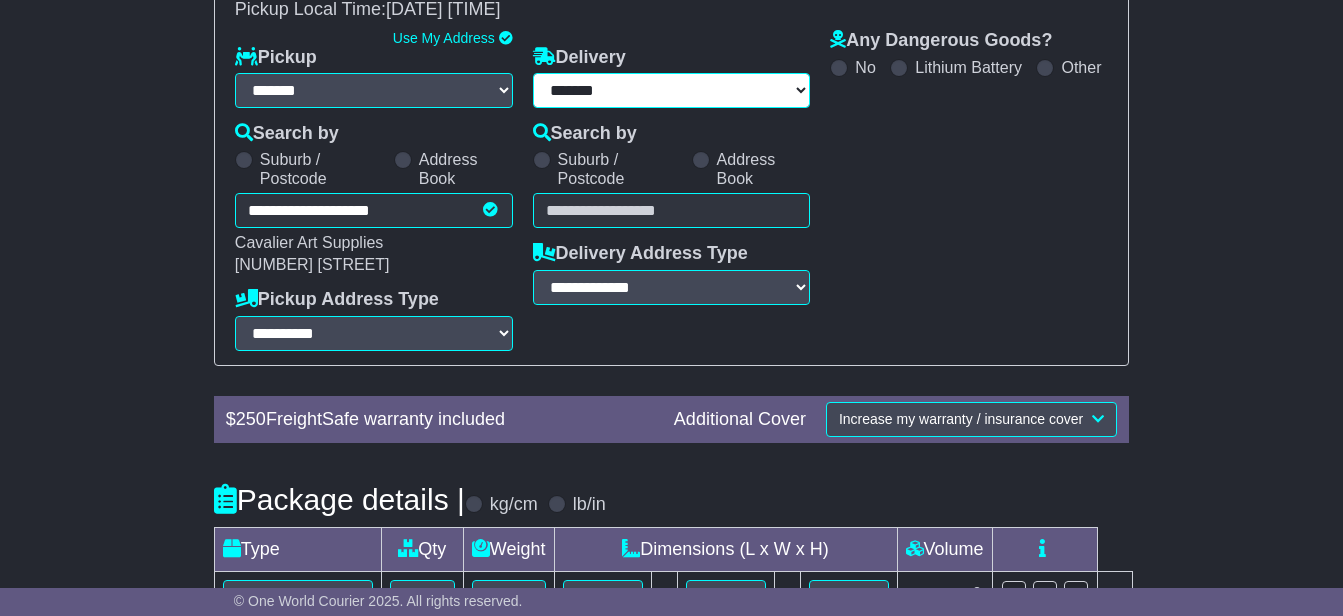 scroll, scrollTop: 300, scrollLeft: 0, axis: vertical 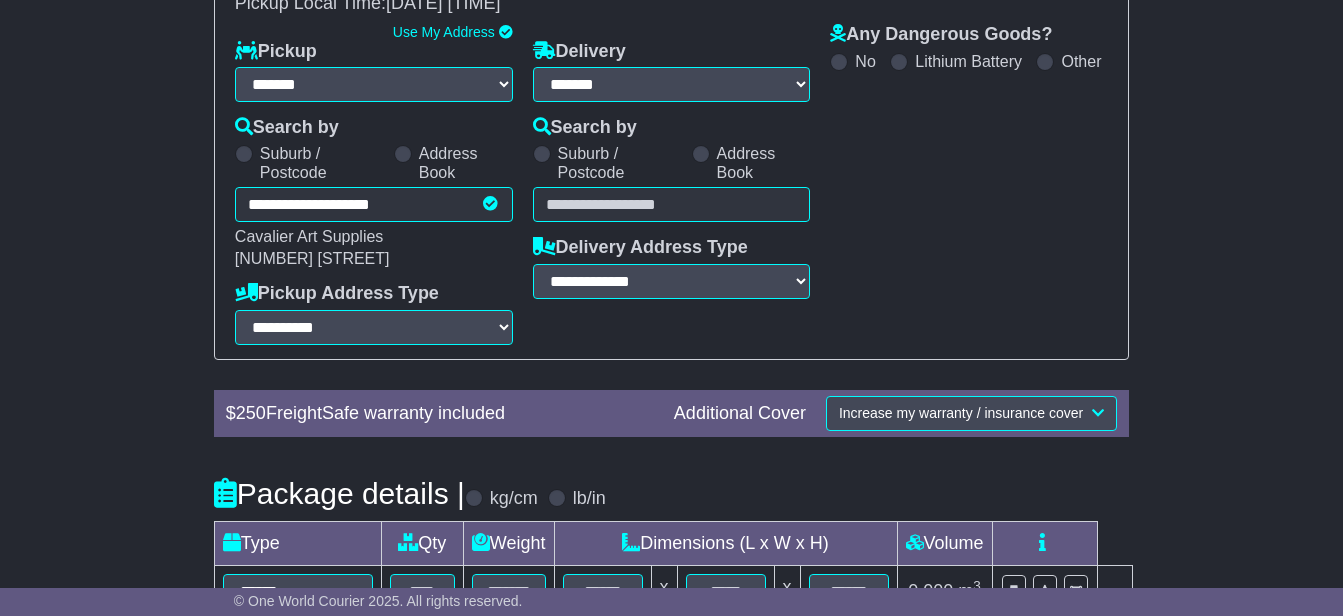 click at bounding box center (672, 204) 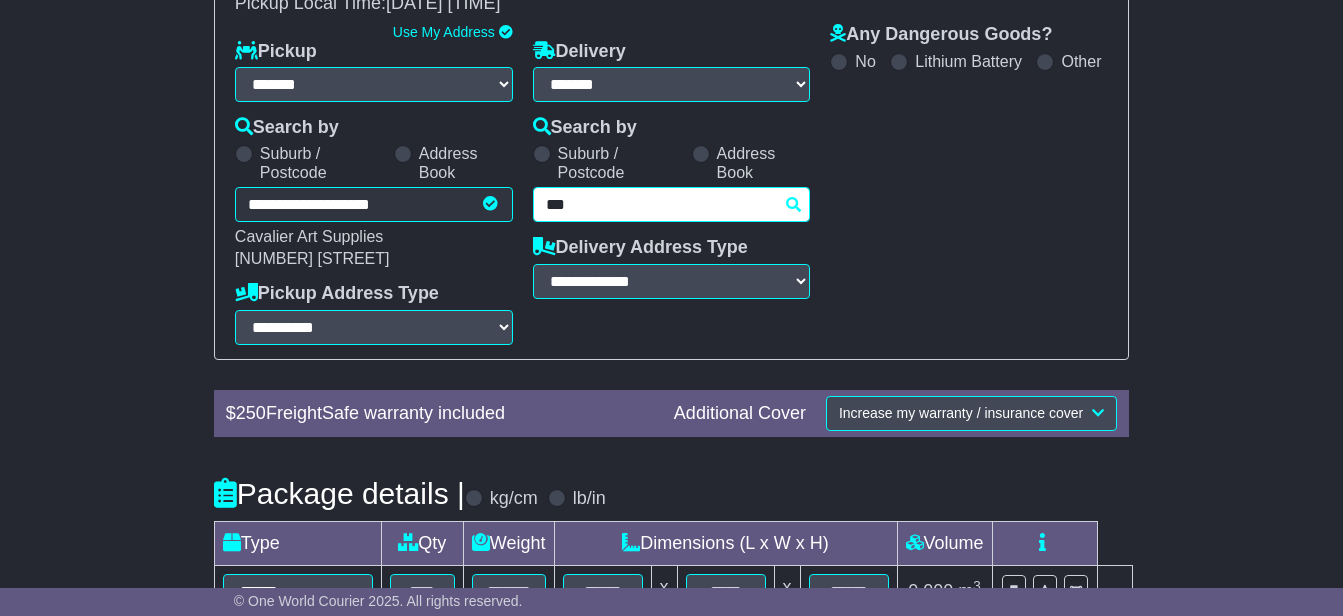 type on "****" 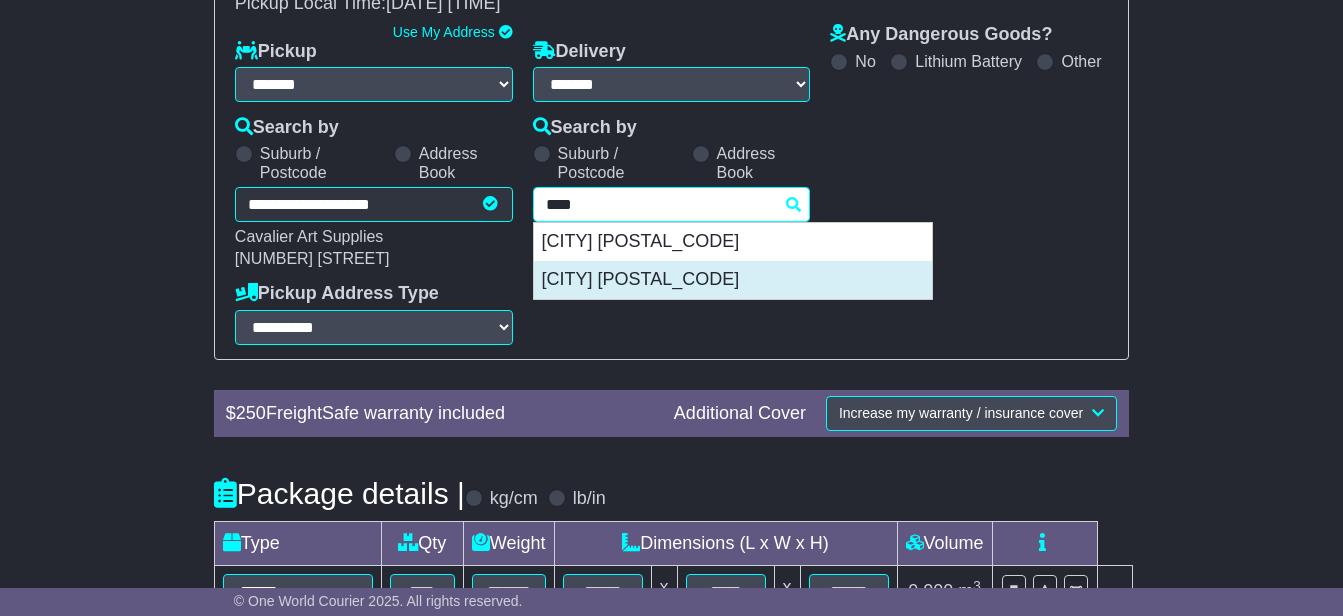 click on "FOREST LAKE 4078" at bounding box center (733, 280) 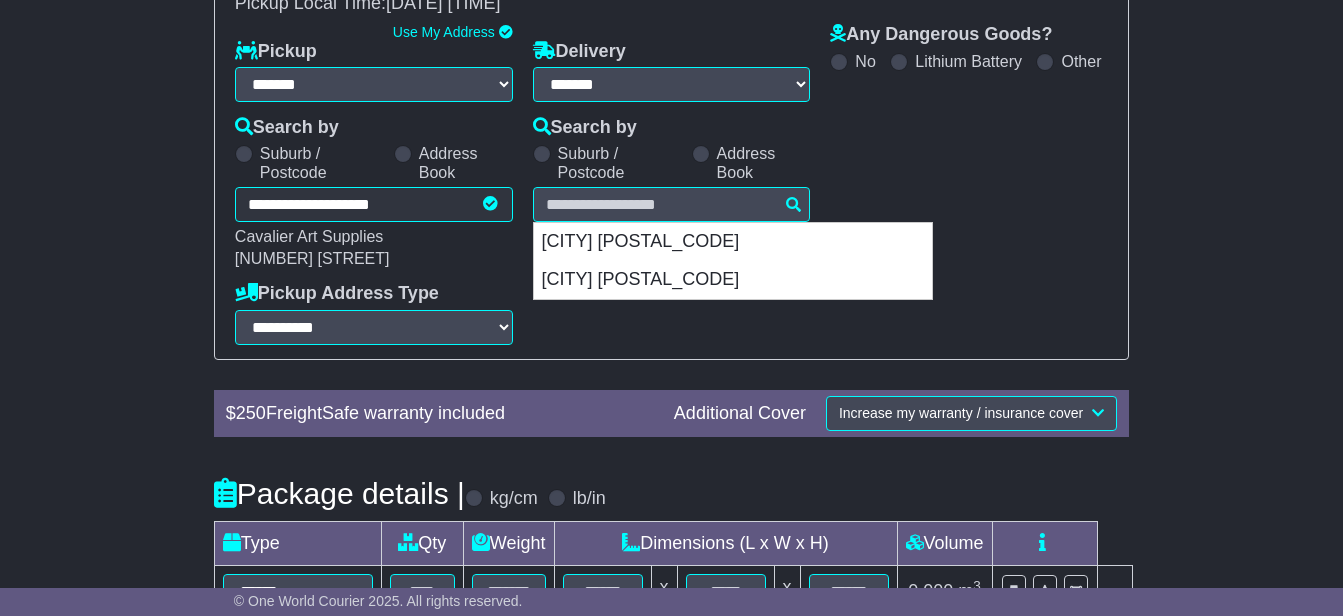 type on "**********" 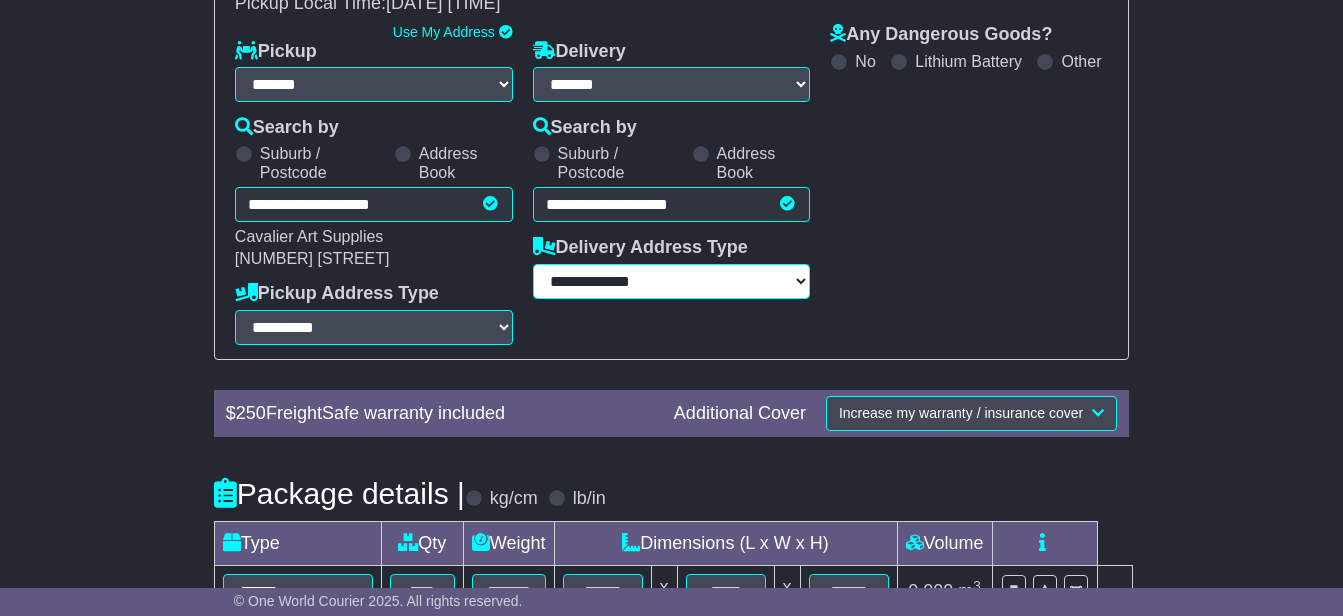 click on "**********" at bounding box center [672, 281] 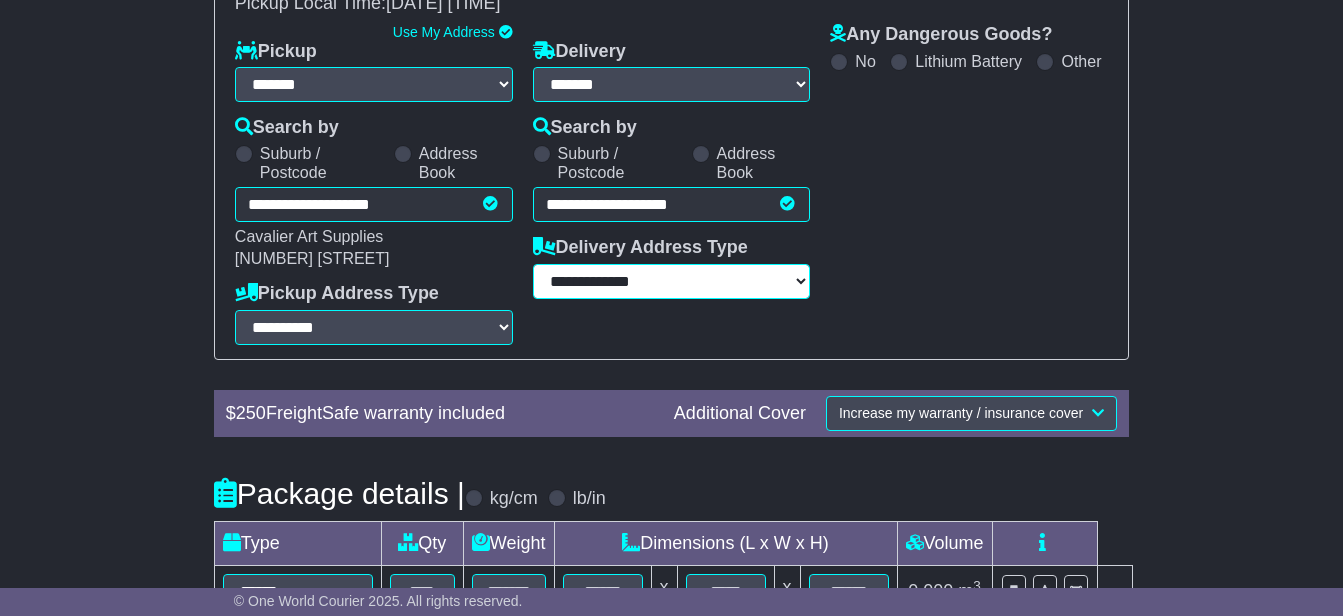 select on "**********" 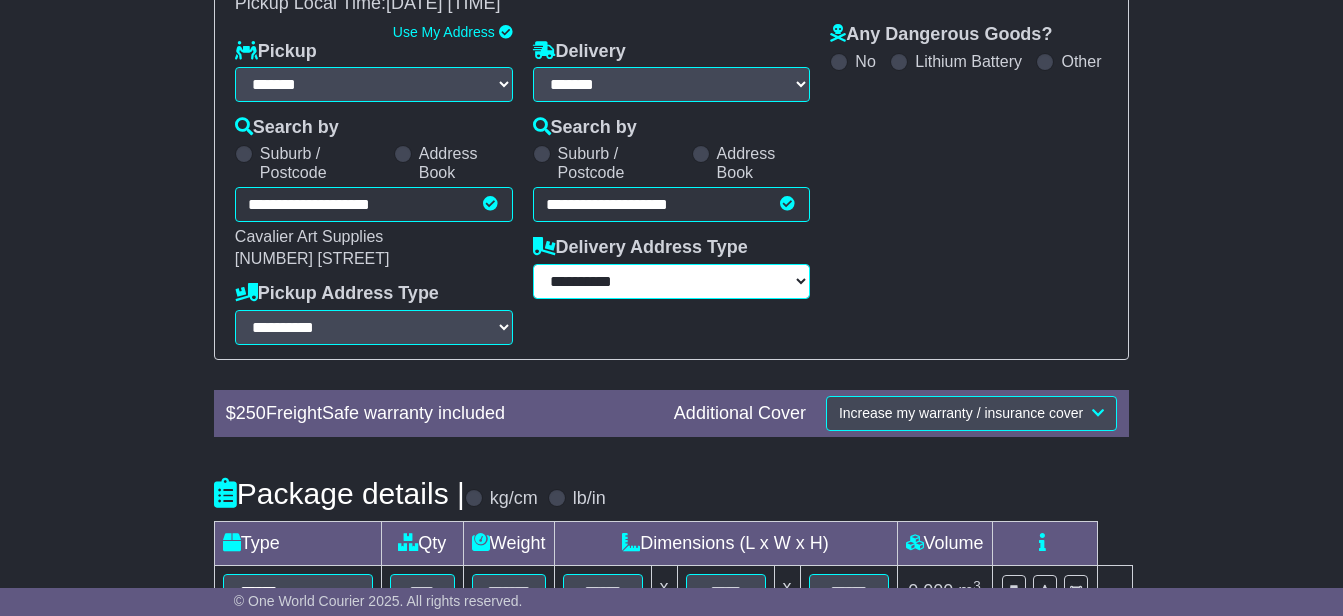 click on "**********" at bounding box center (672, 281) 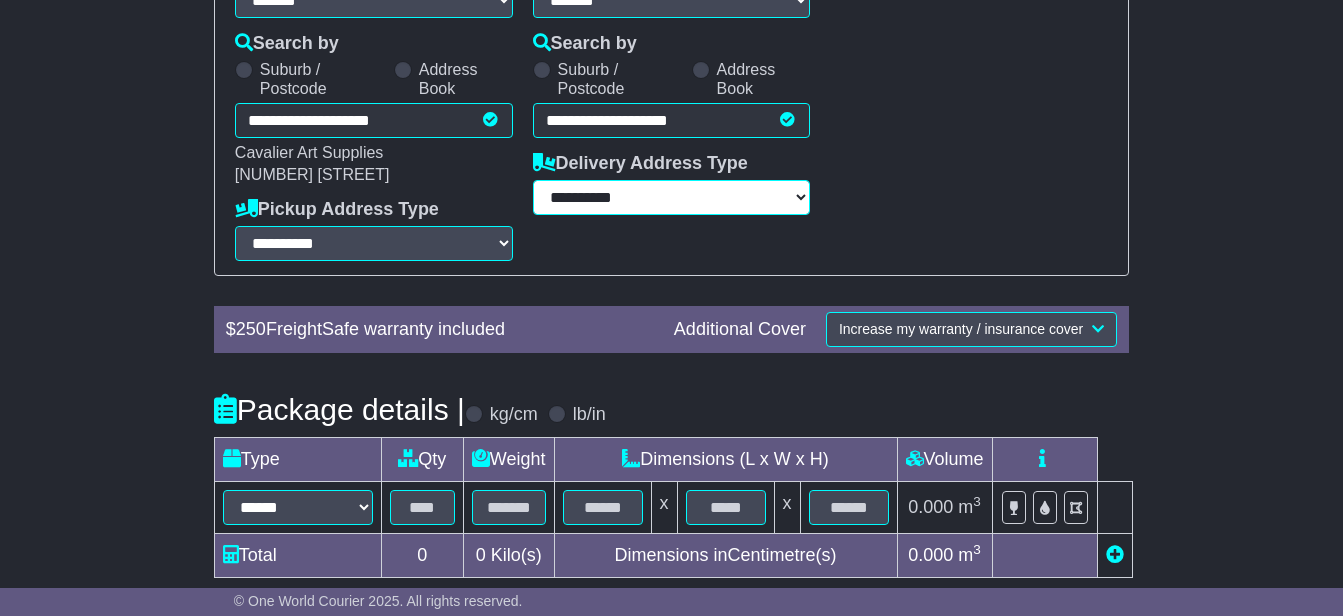 scroll, scrollTop: 496, scrollLeft: 0, axis: vertical 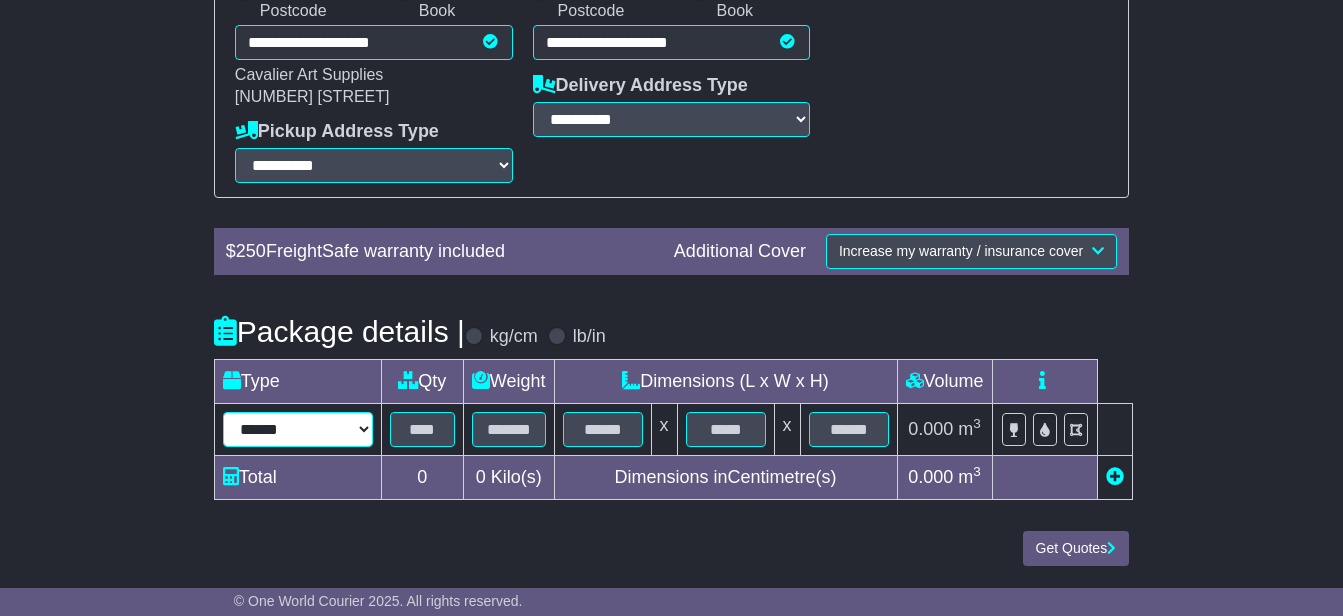 click on "****** ****** *** ******** ***** **** **** ****** *** *******" at bounding box center [298, 429] 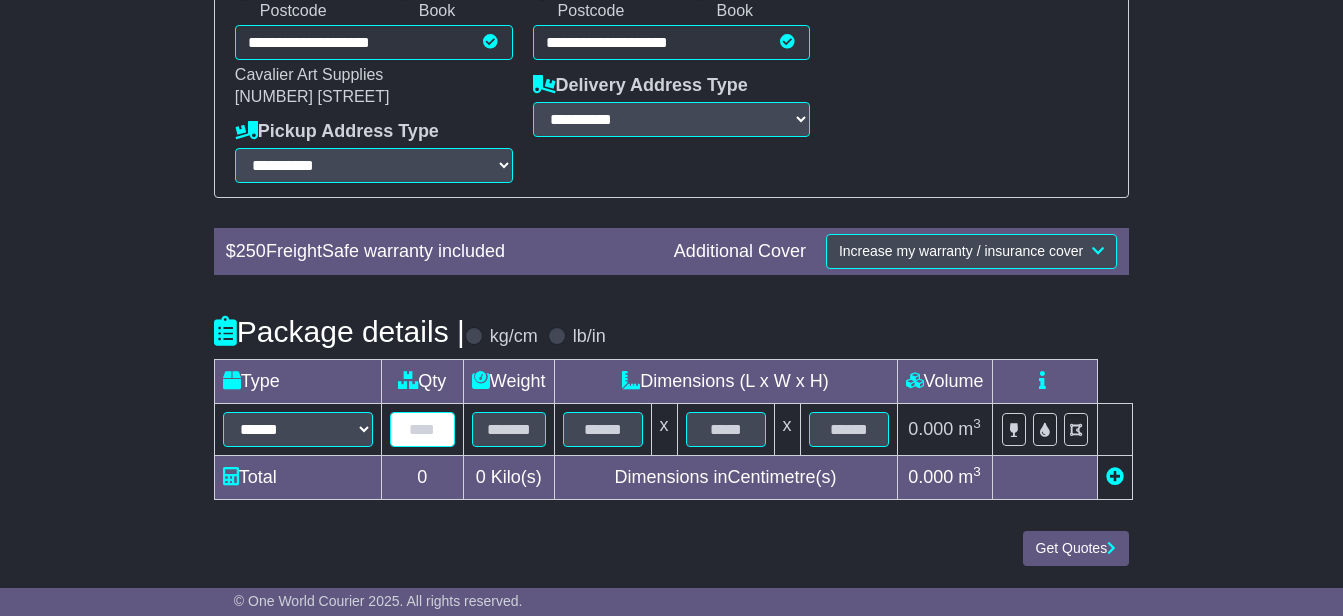 click at bounding box center [422, 429] 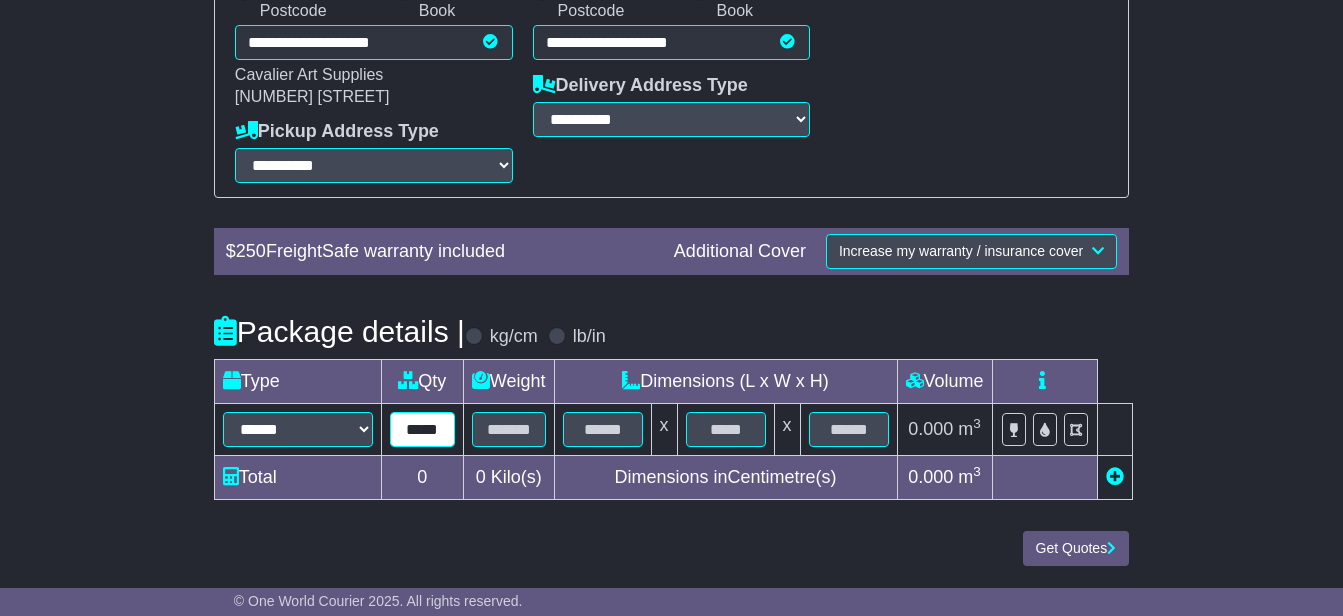 scroll, scrollTop: 0, scrollLeft: 1, axis: horizontal 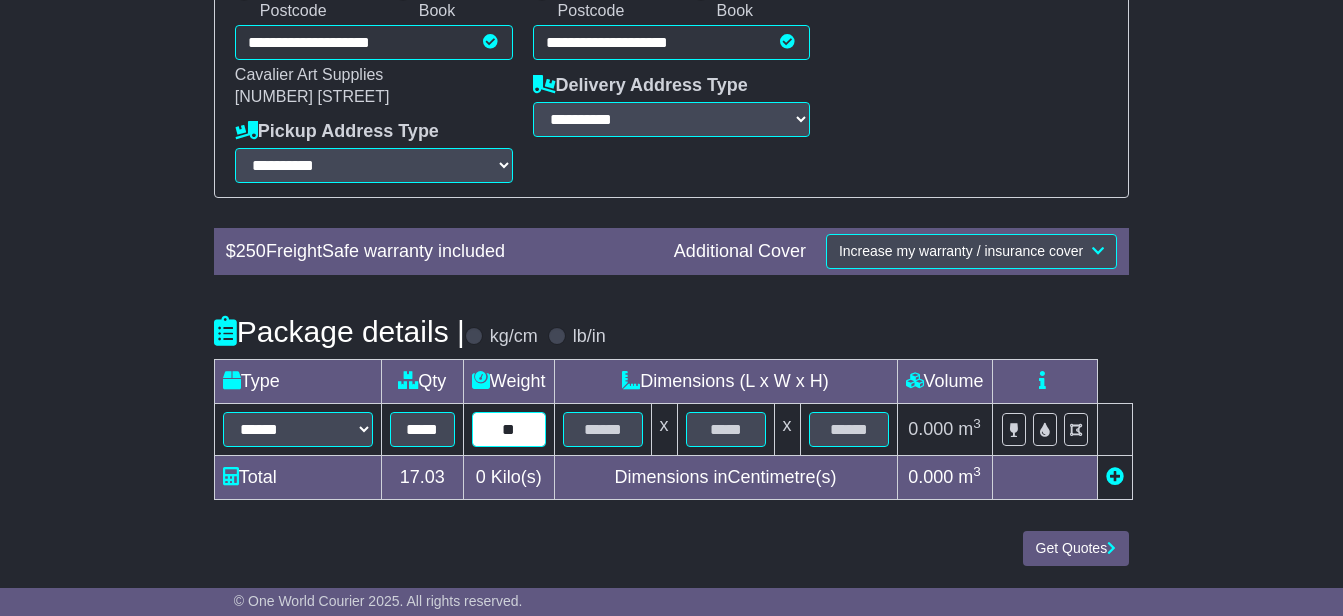 type on "**" 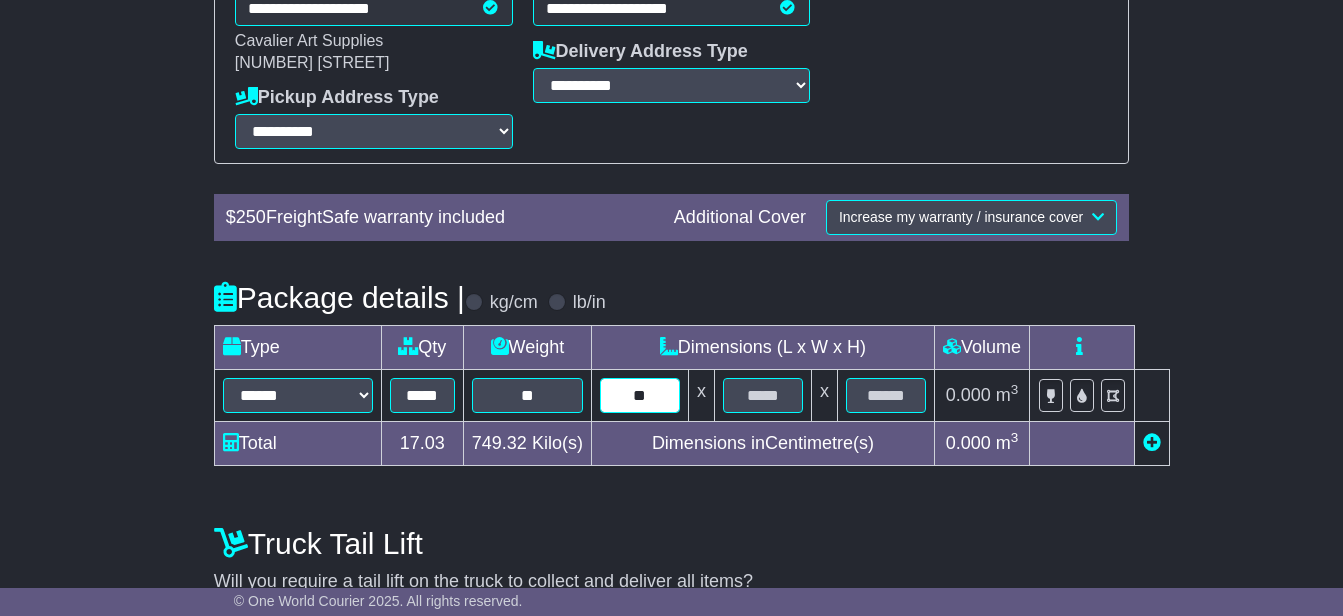 type on "**" 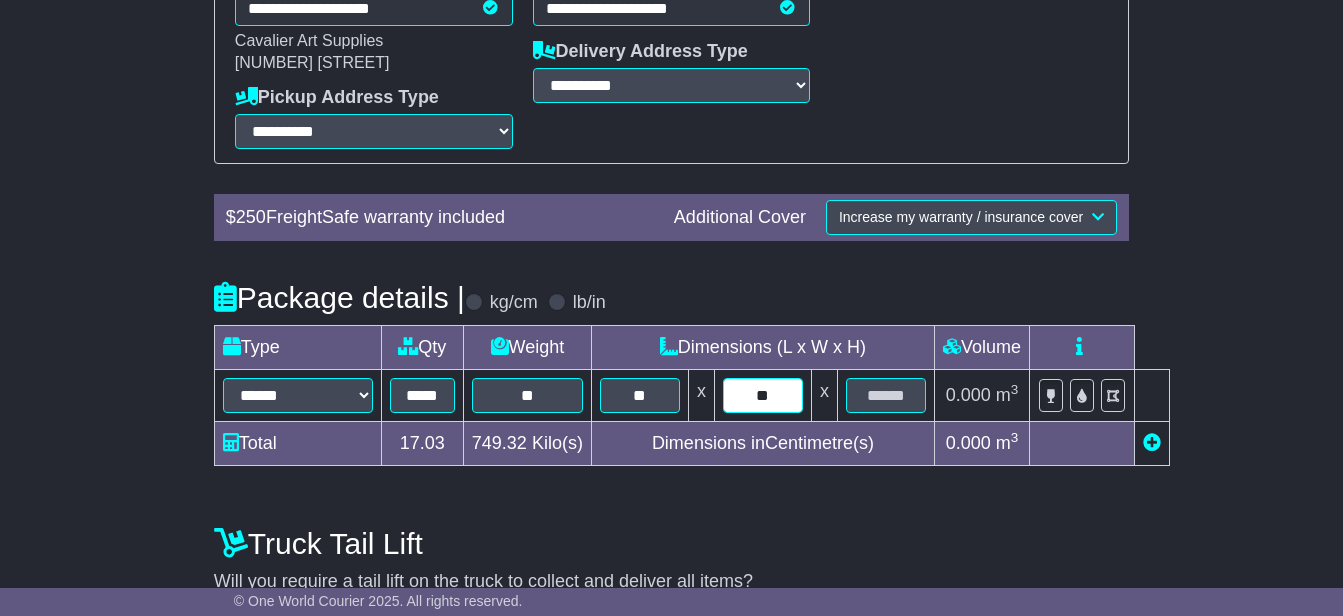 type on "**" 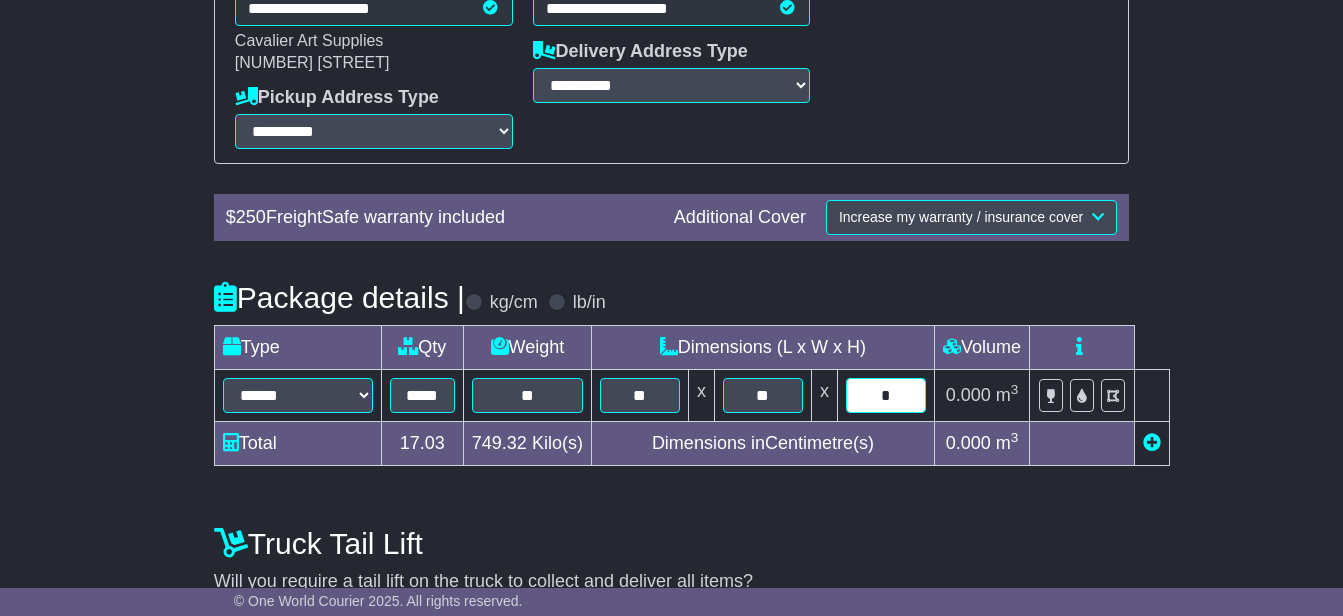 type on "*" 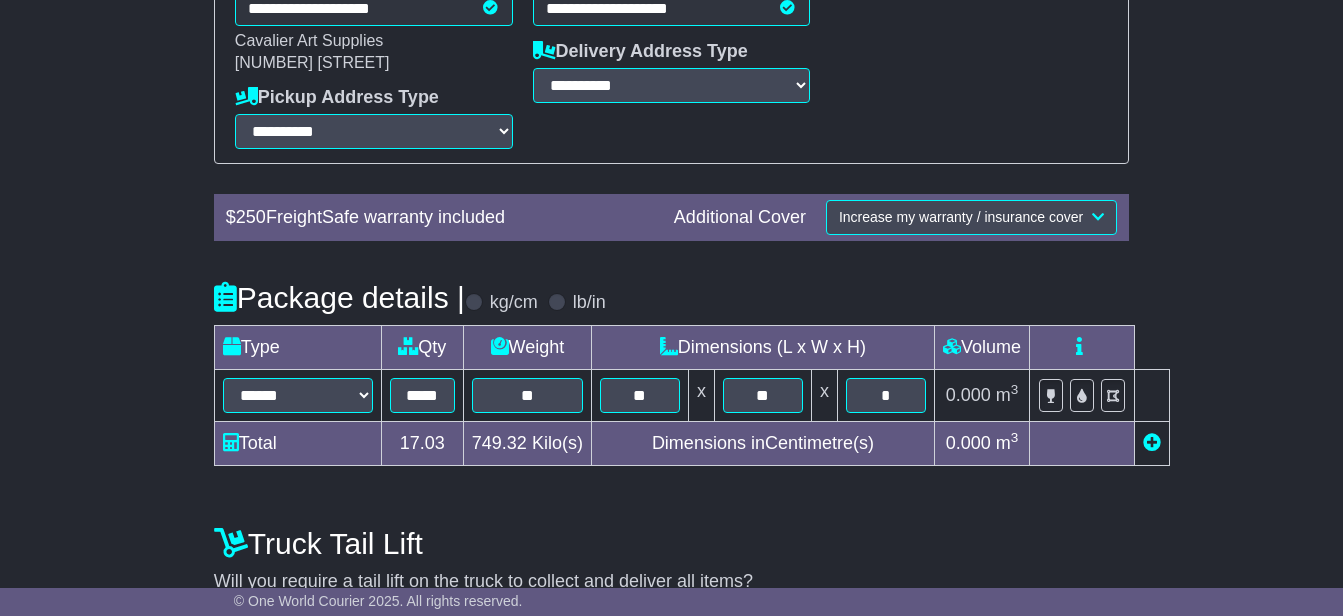 scroll, scrollTop: 624, scrollLeft: 0, axis: vertical 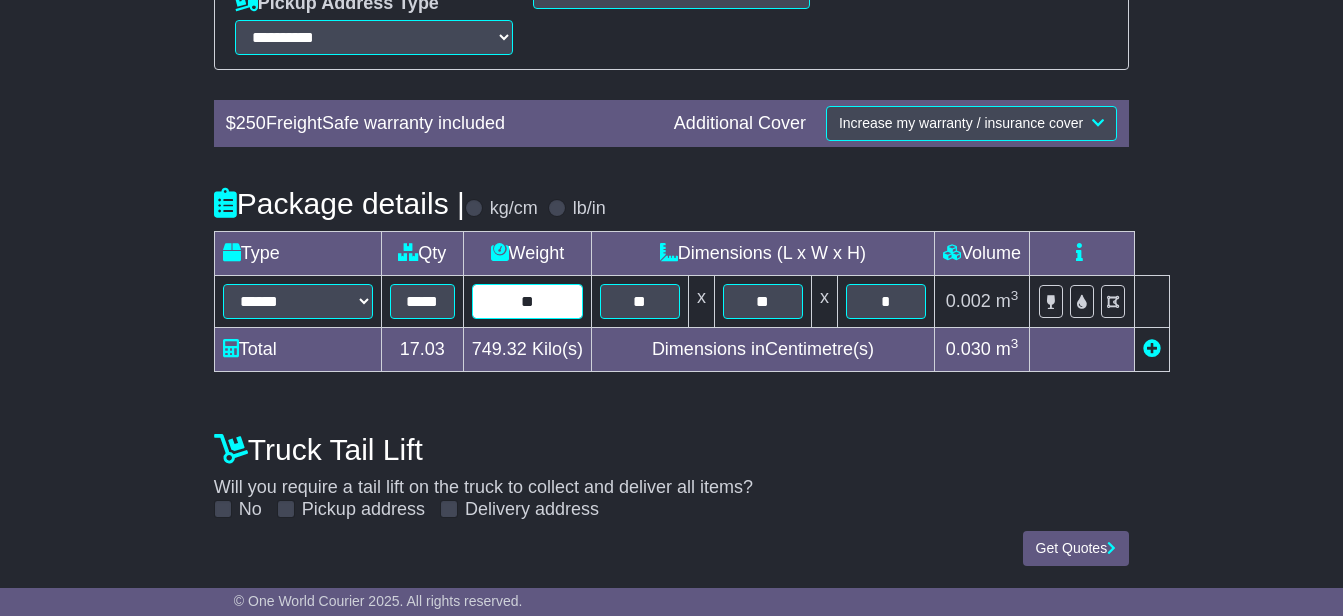 click on "**" at bounding box center (527, 301) 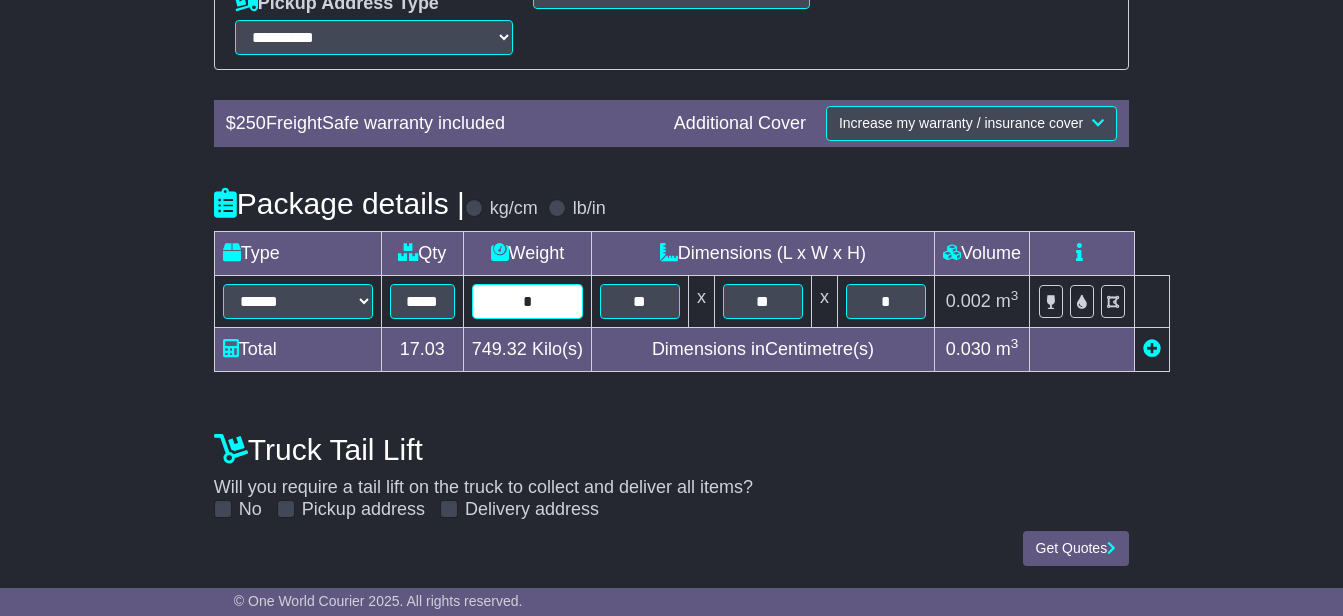 type on "*" 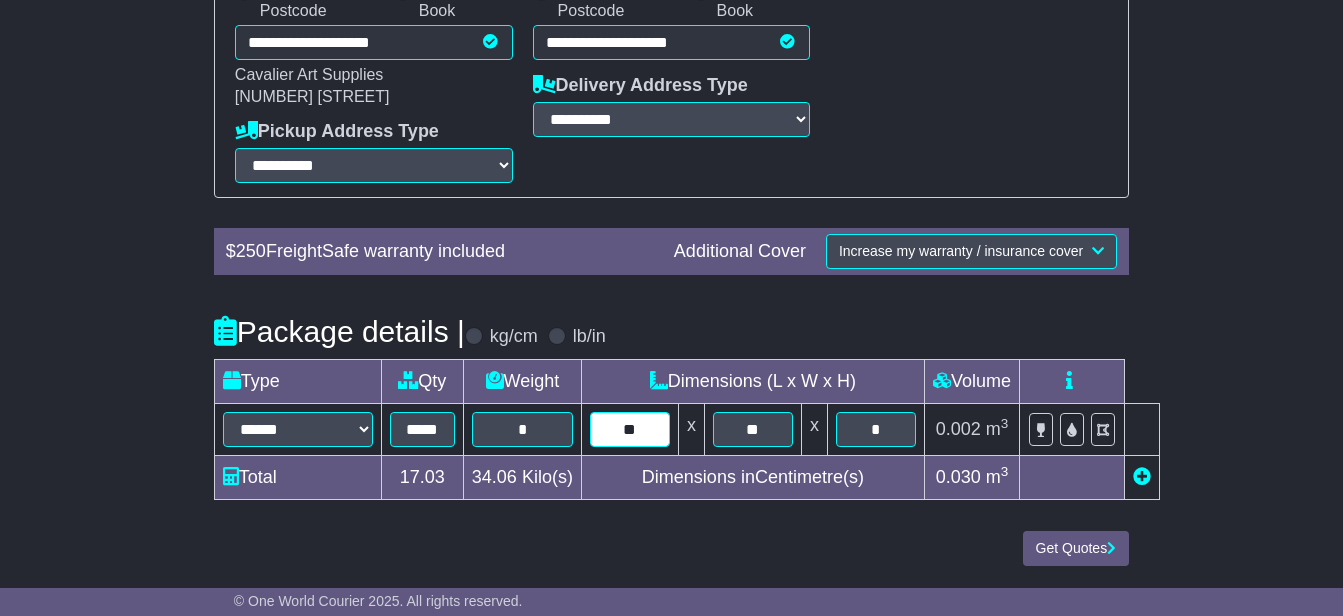 scroll, scrollTop: 496, scrollLeft: 0, axis: vertical 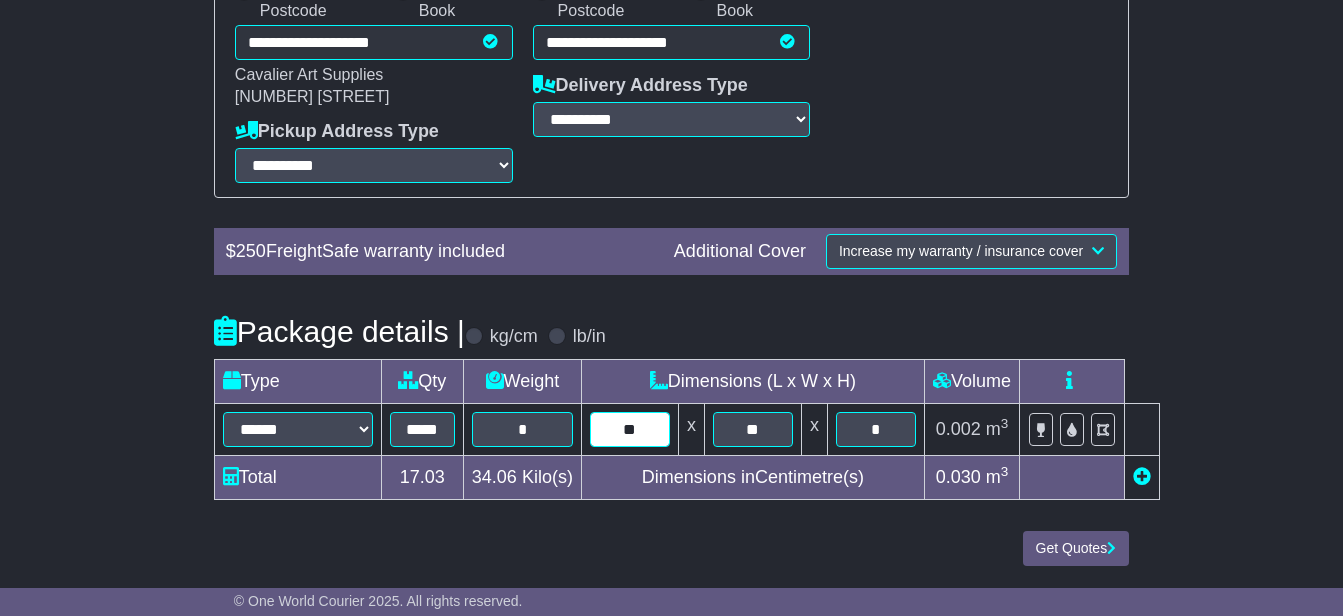 type on "**" 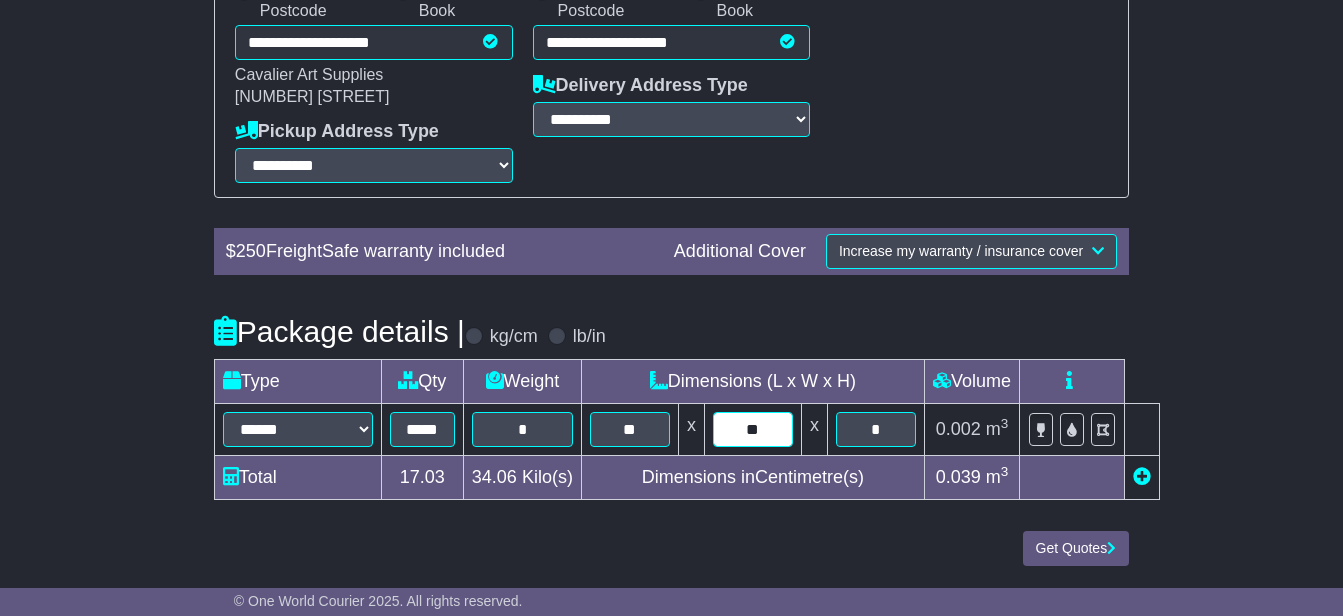 type on "**" 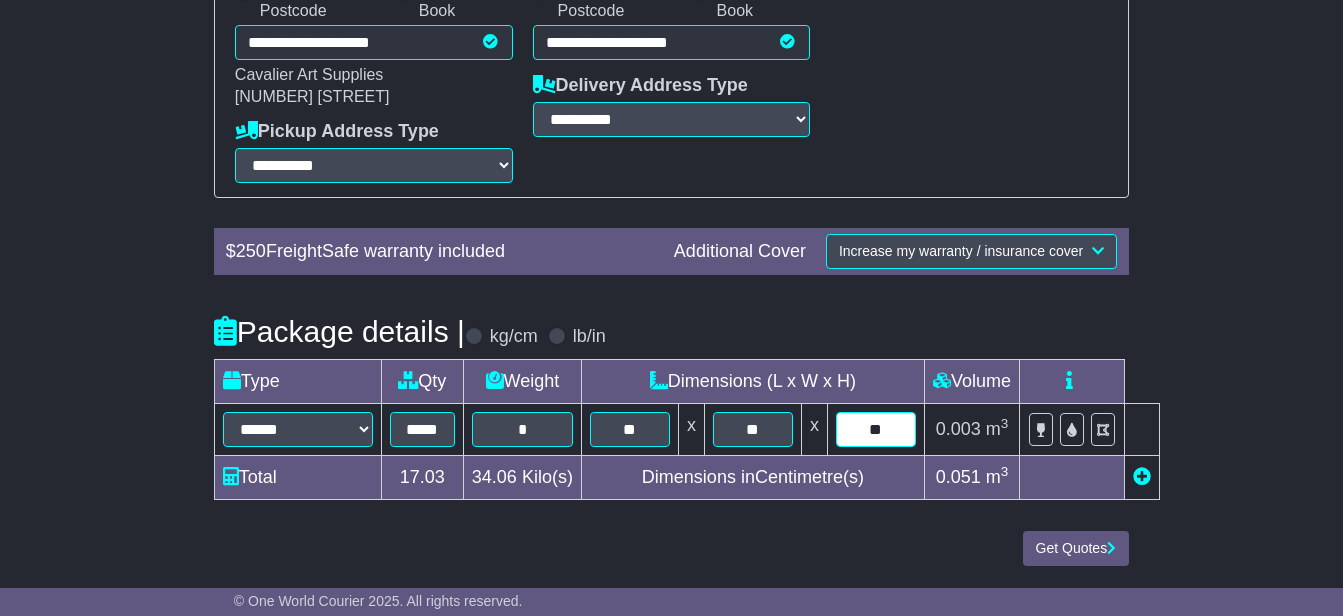 type on "**" 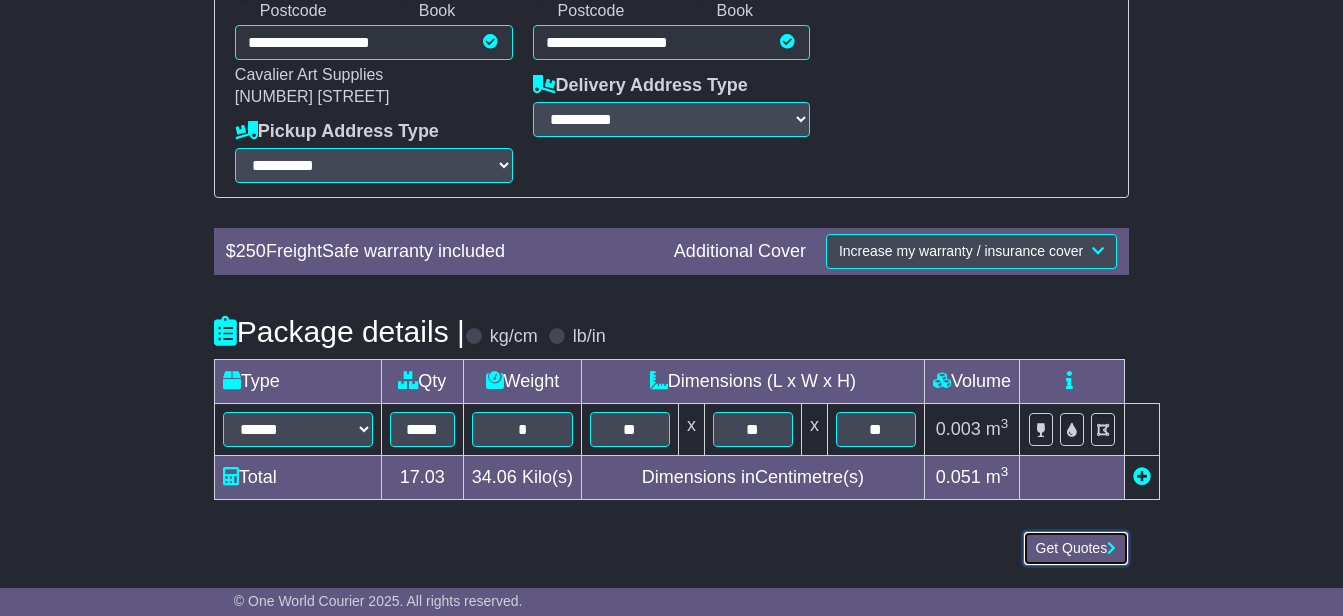 type 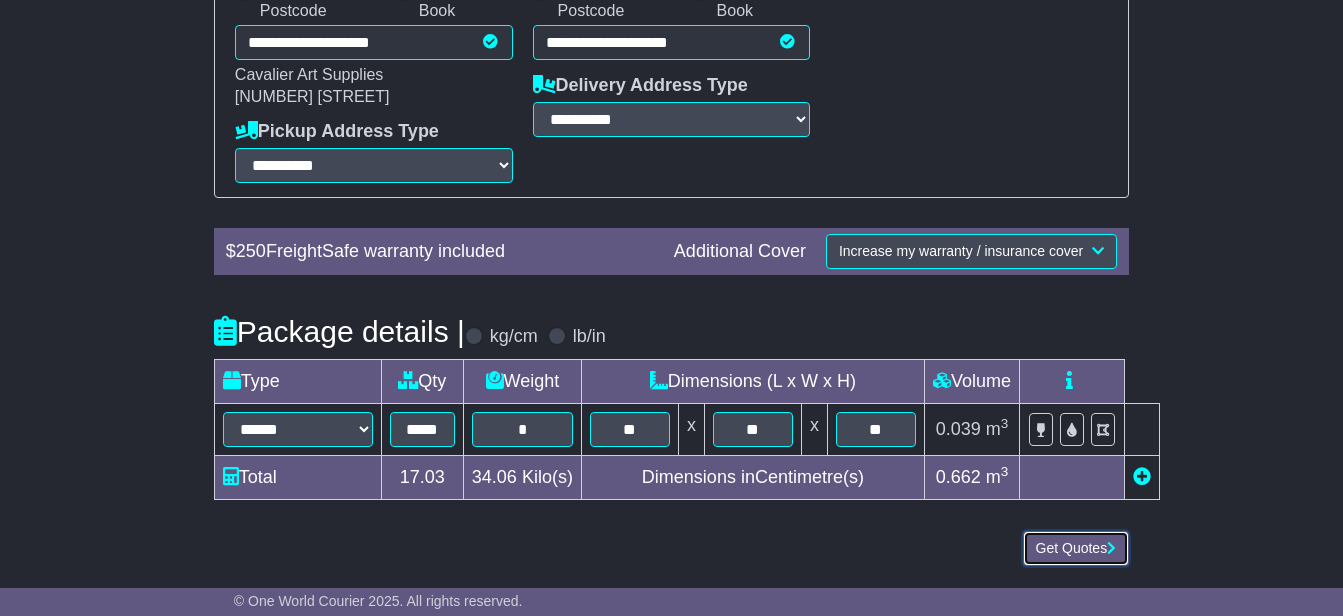 click on "Get Quotes" at bounding box center (1076, 548) 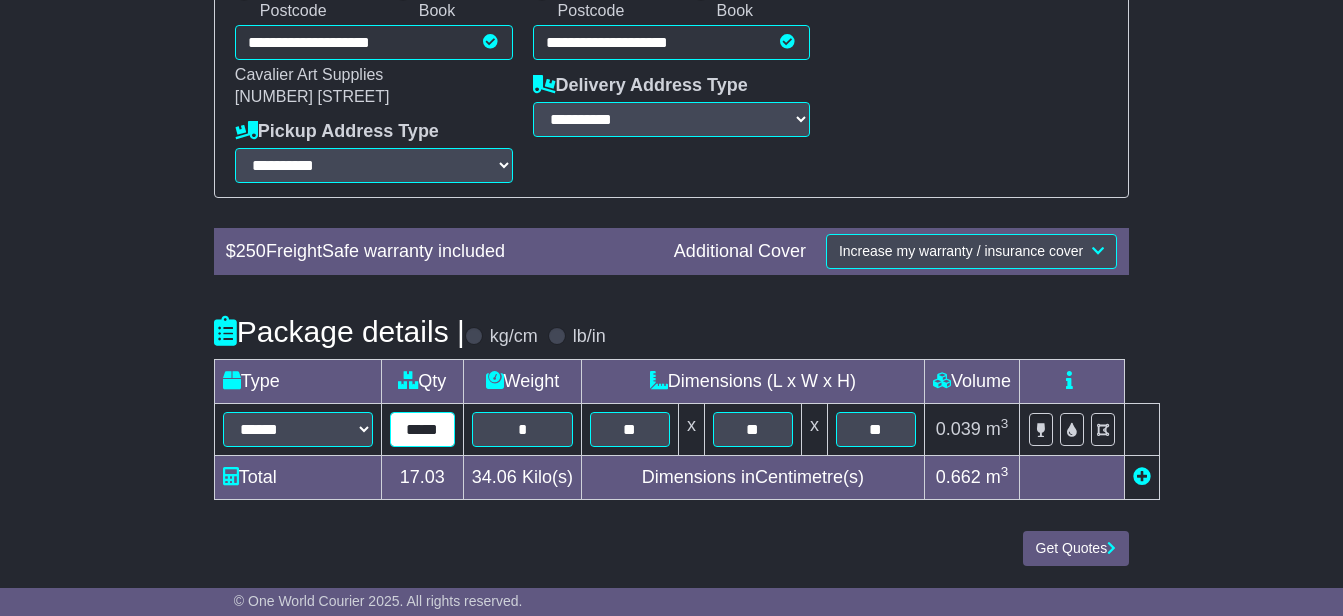 scroll, scrollTop: 0, scrollLeft: 1, axis: horizontal 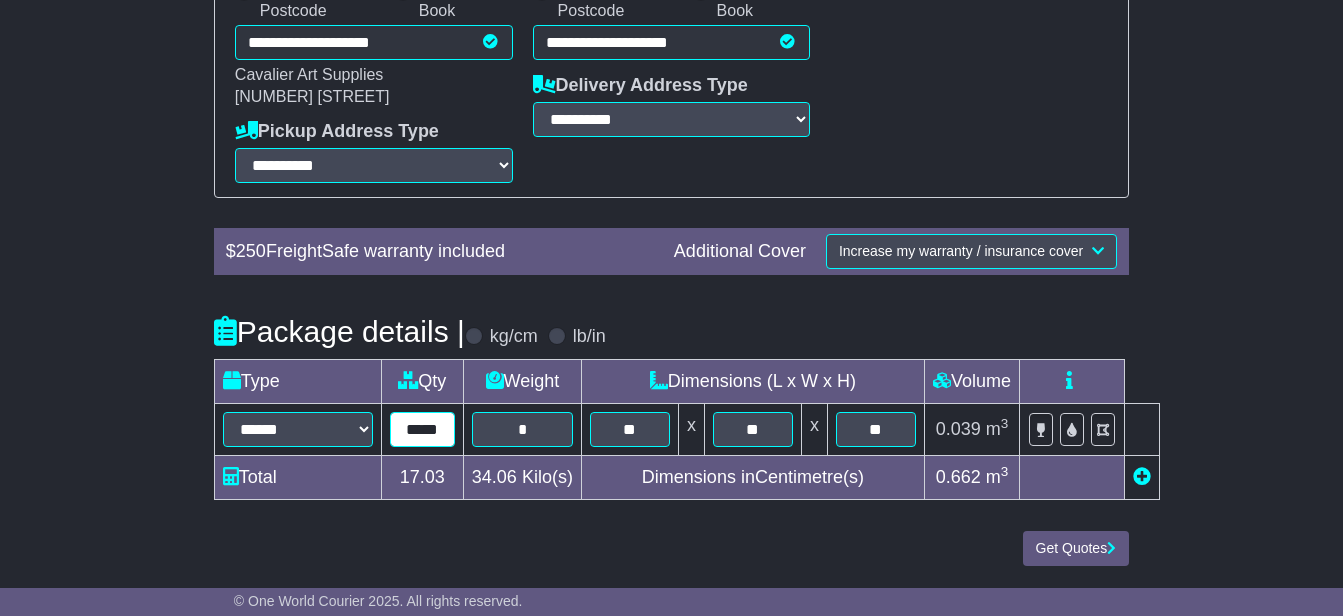 drag, startPoint x: 445, startPoint y: 430, endPoint x: 332, endPoint y: 431, distance: 113.004425 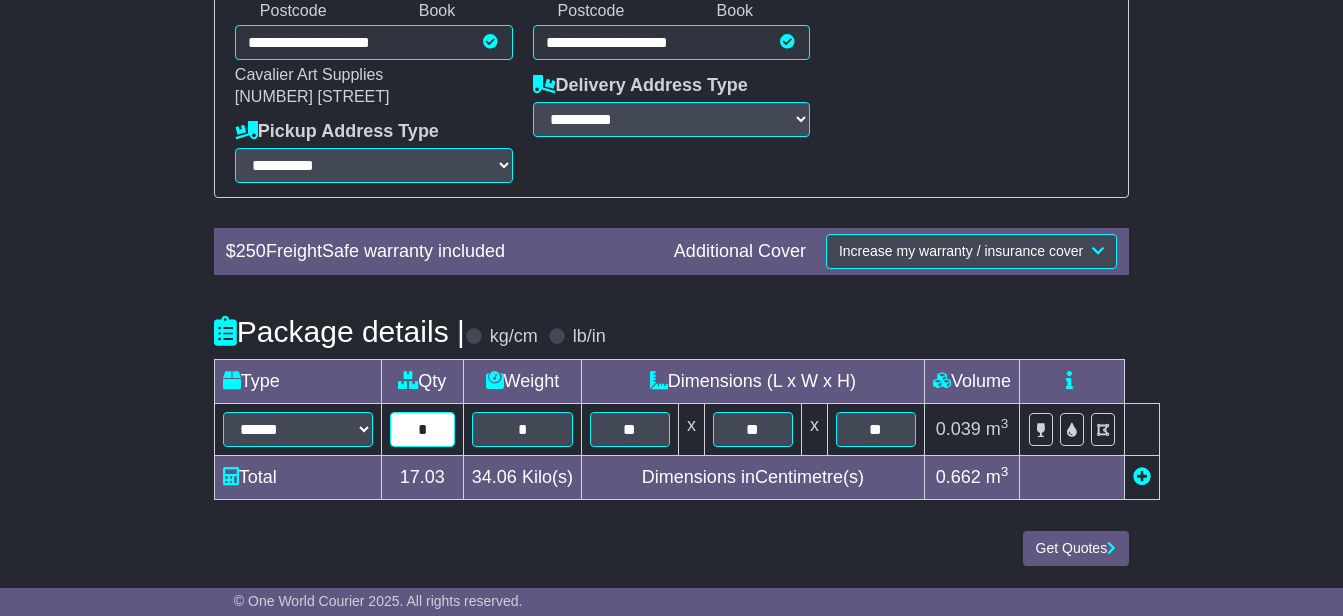 type on "*" 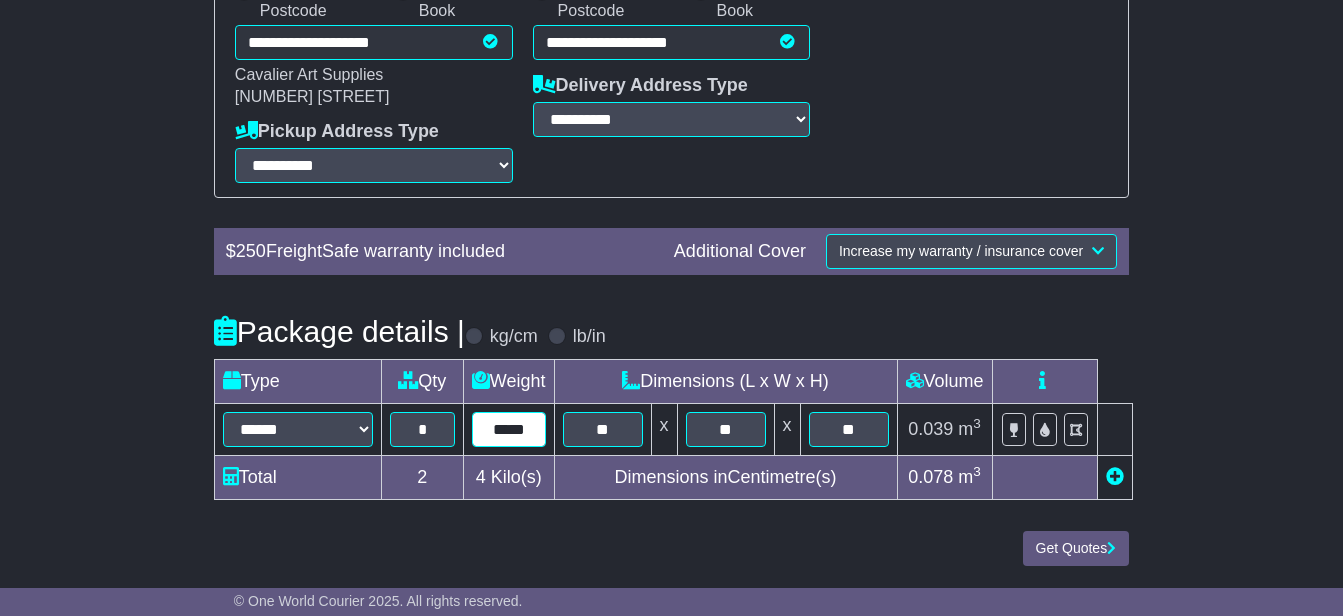 type on "*****" 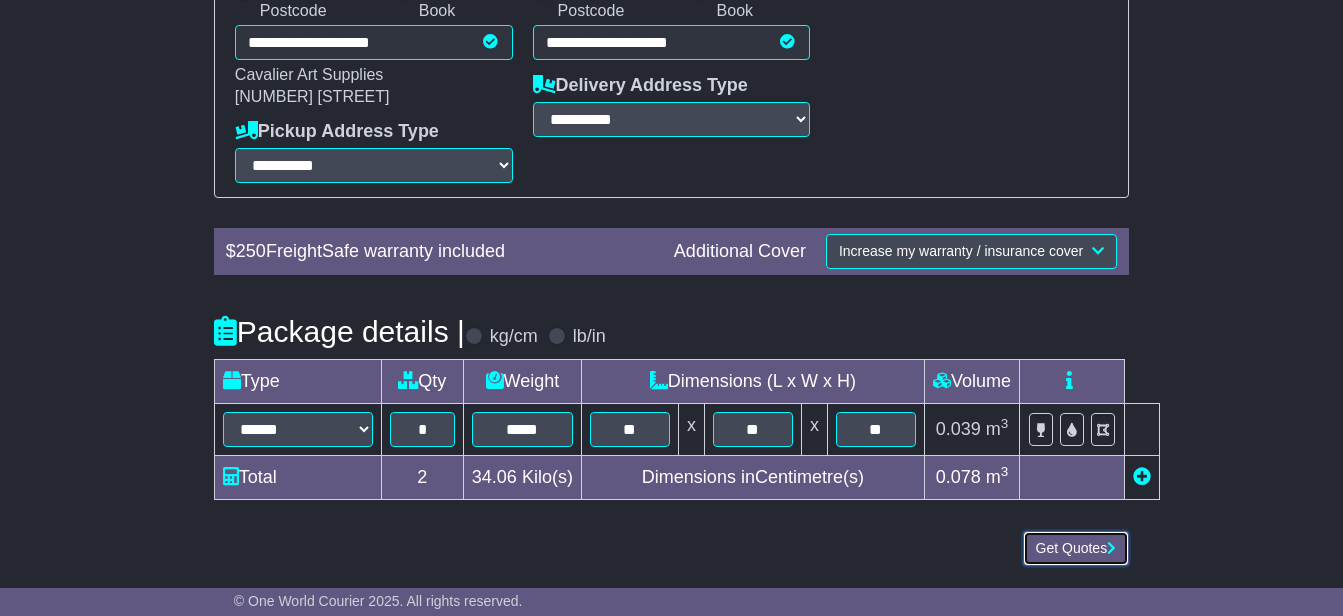 click on "Get Quotes" at bounding box center [1076, 548] 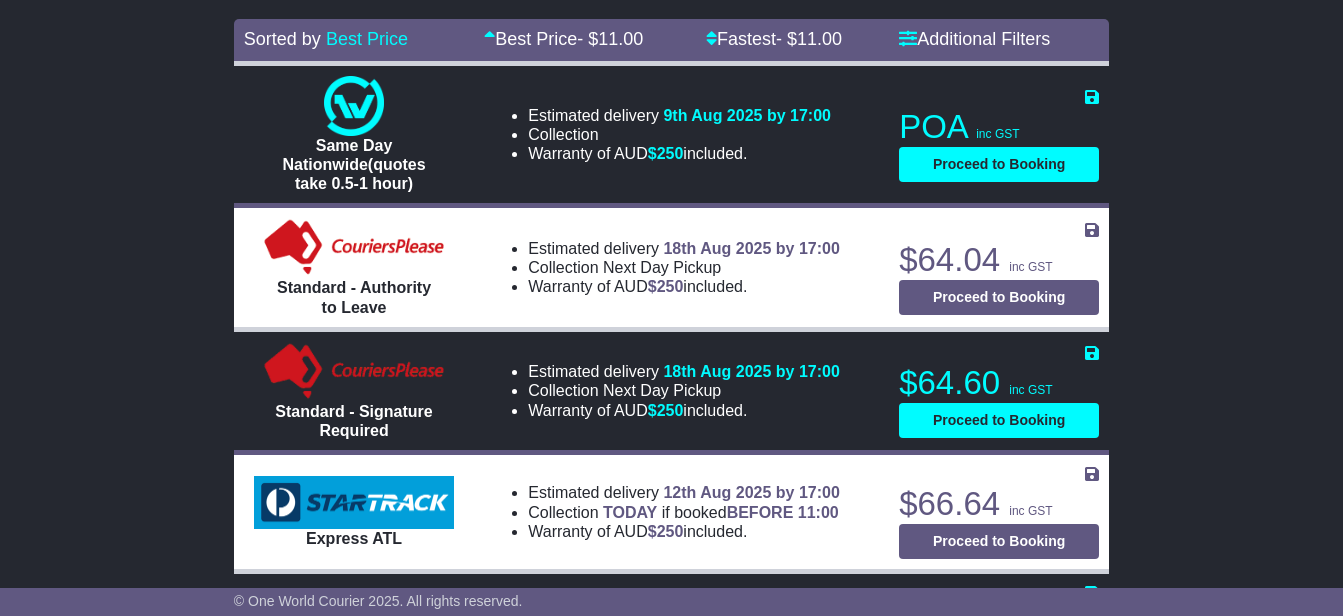 scroll, scrollTop: 447, scrollLeft: 0, axis: vertical 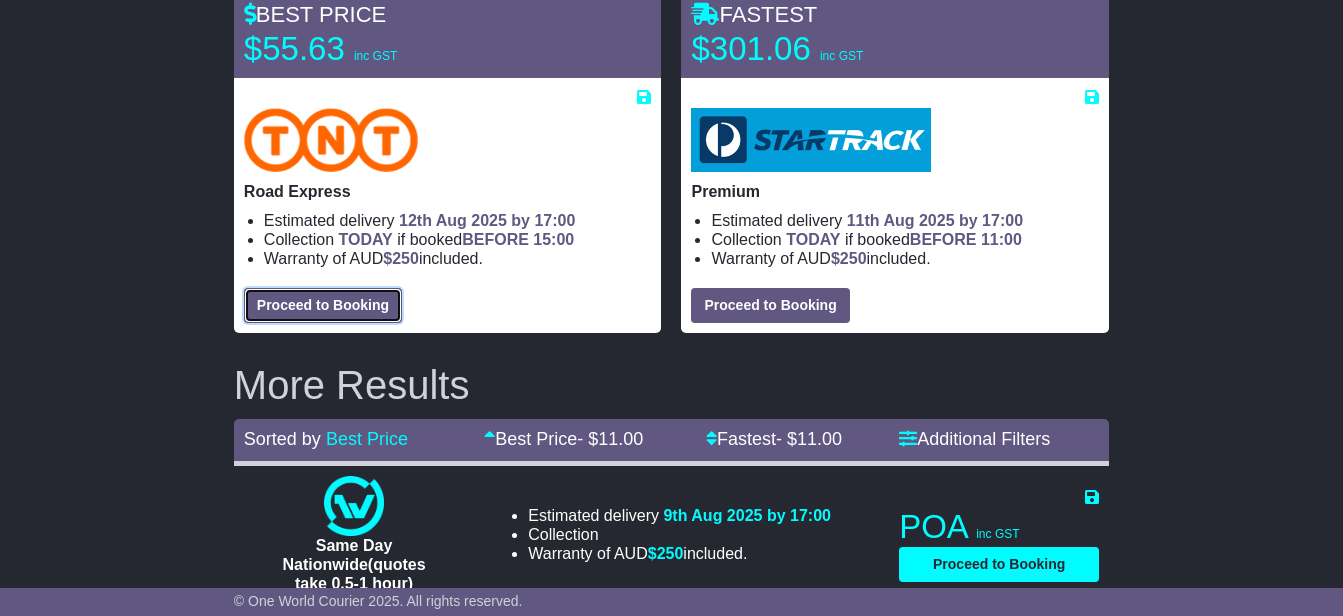 click on "Proceed to Booking" at bounding box center [323, 305] 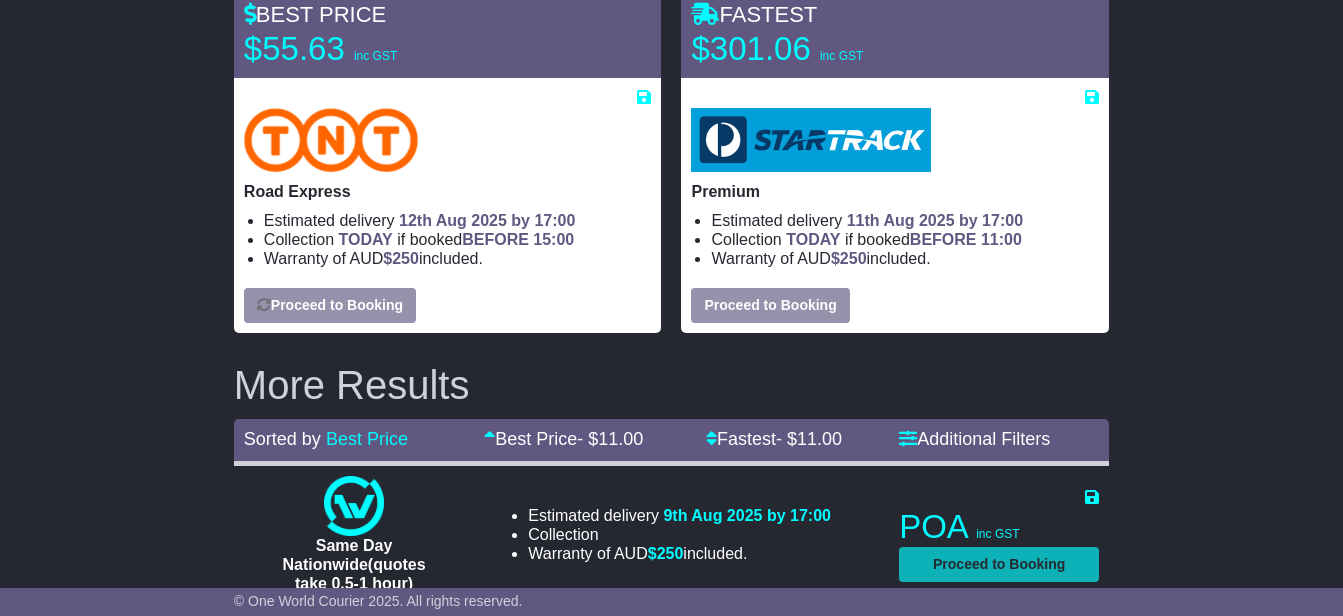 select on "*****" 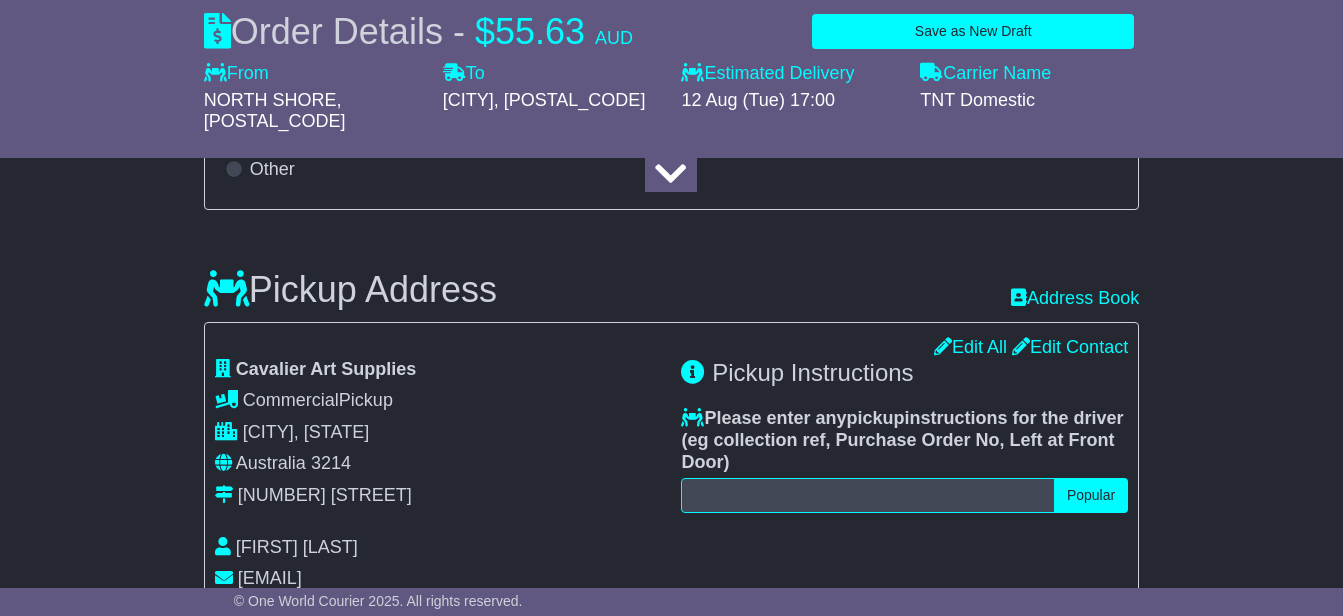 select 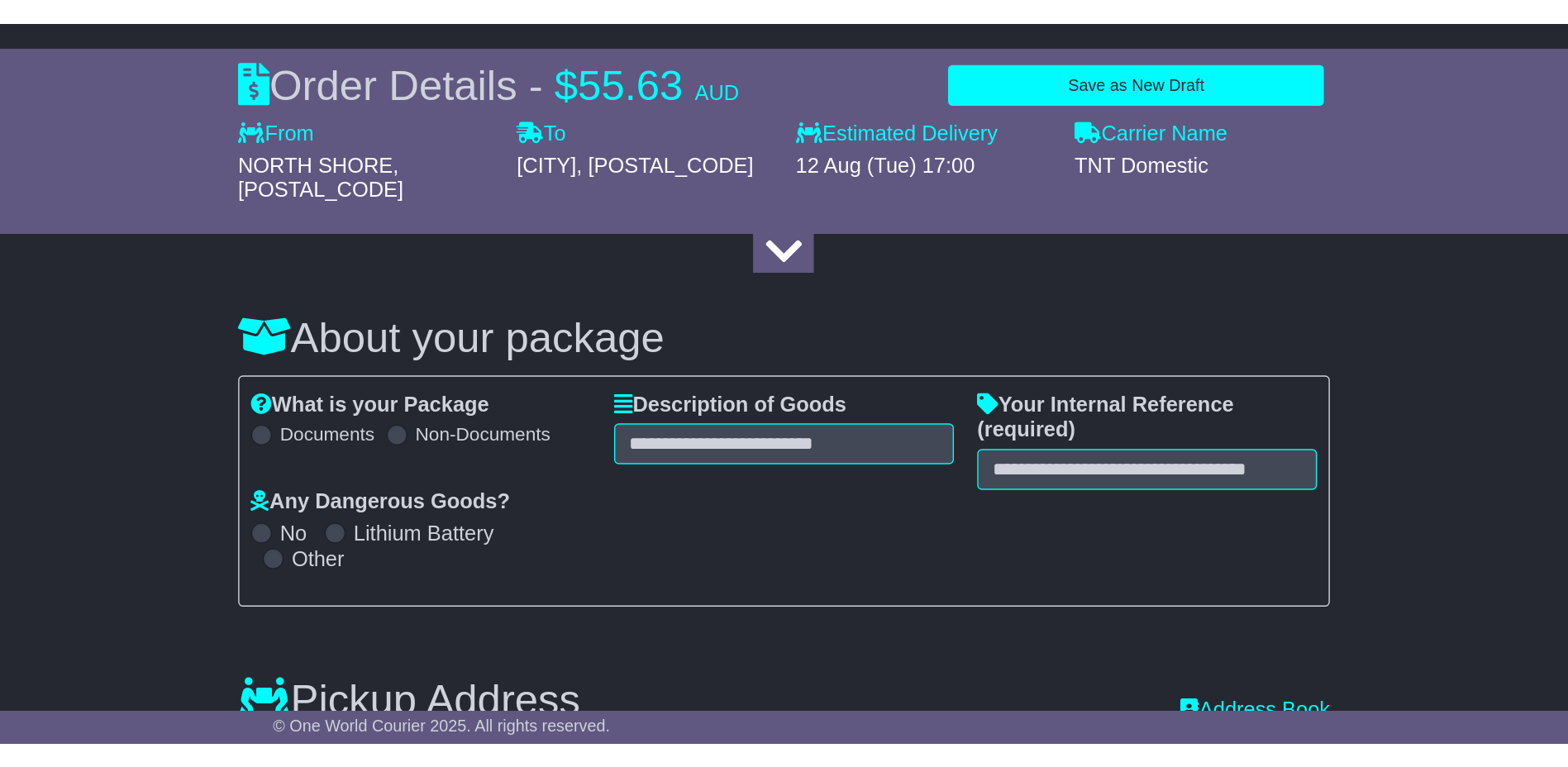 scroll, scrollTop: 121, scrollLeft: 0, axis: vertical 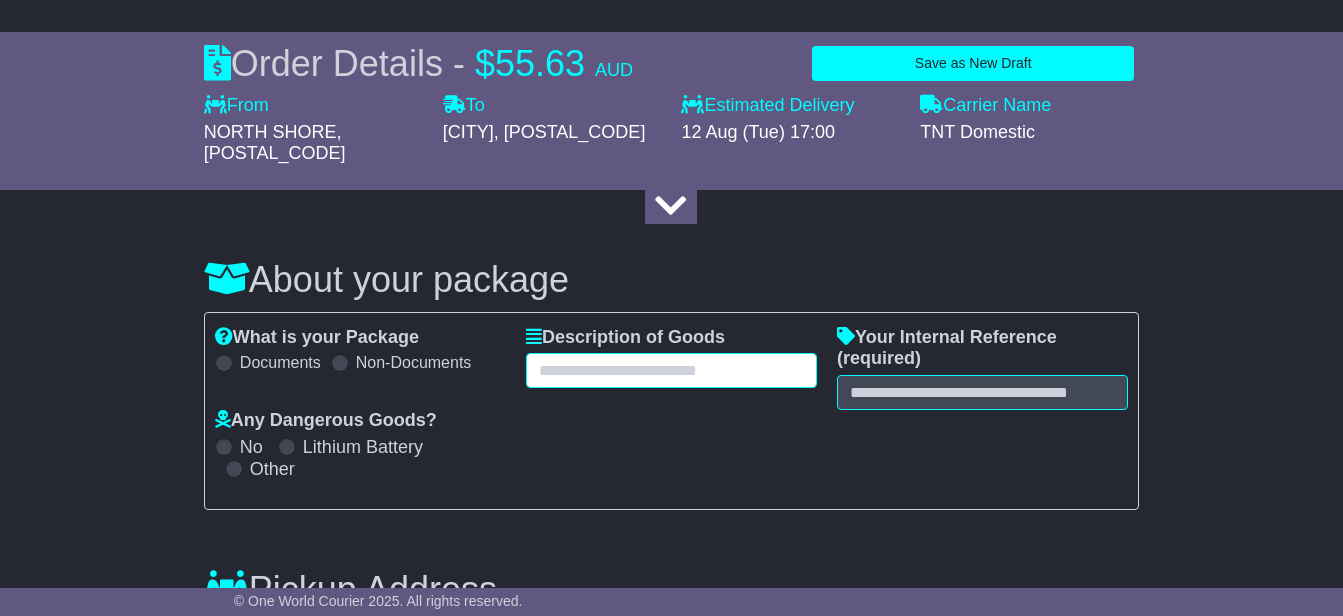 click at bounding box center [671, 370] 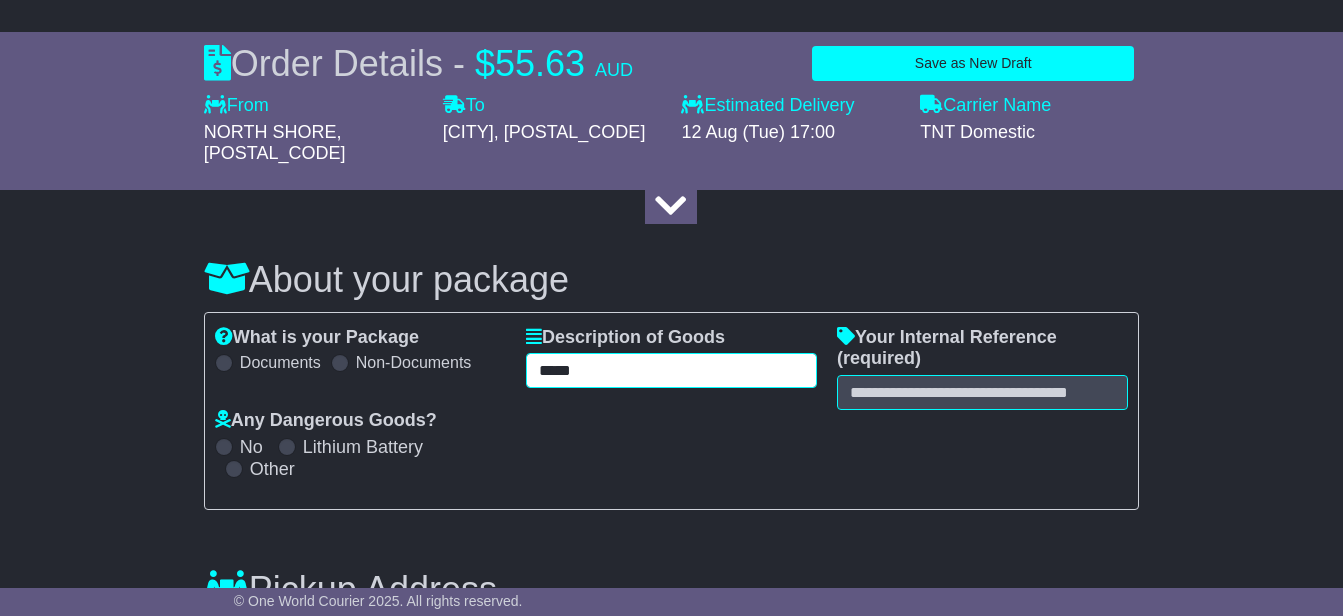 type on "*****" 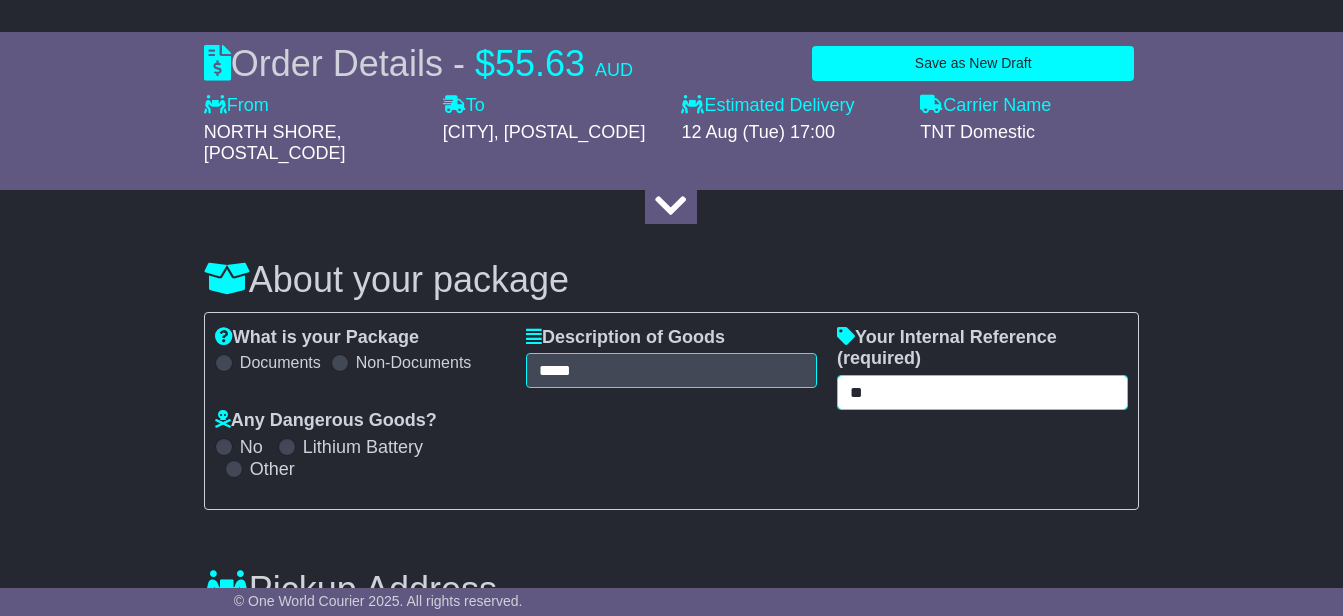 type on "*" 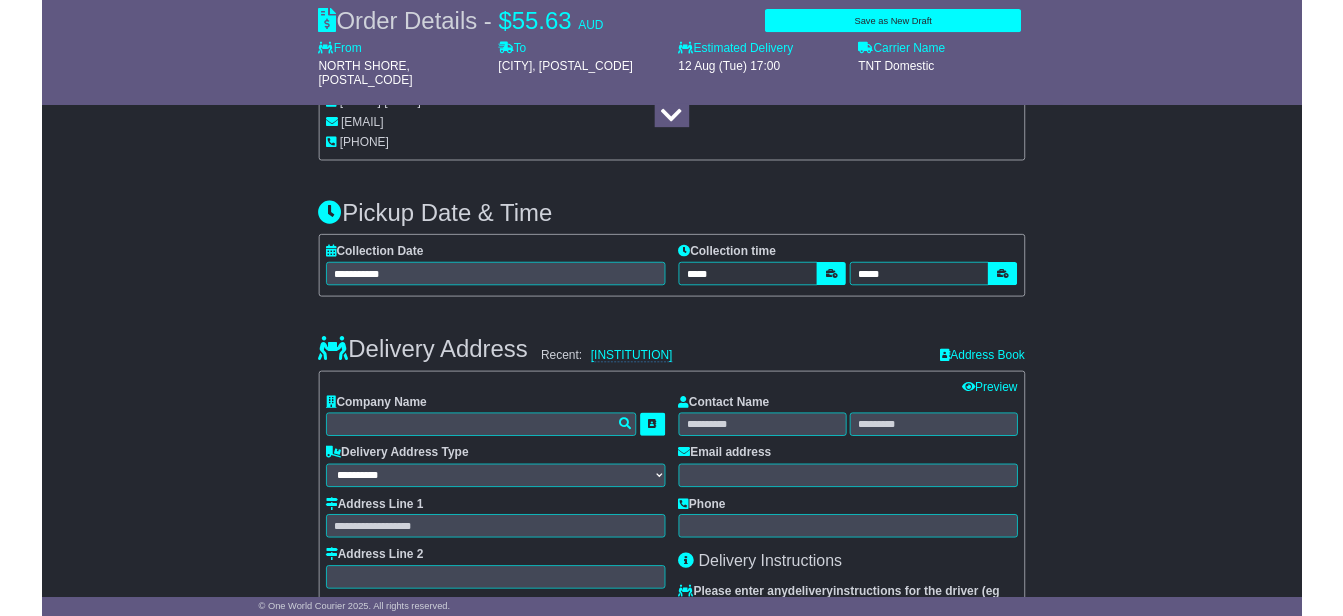 scroll, scrollTop: 847, scrollLeft: 0, axis: vertical 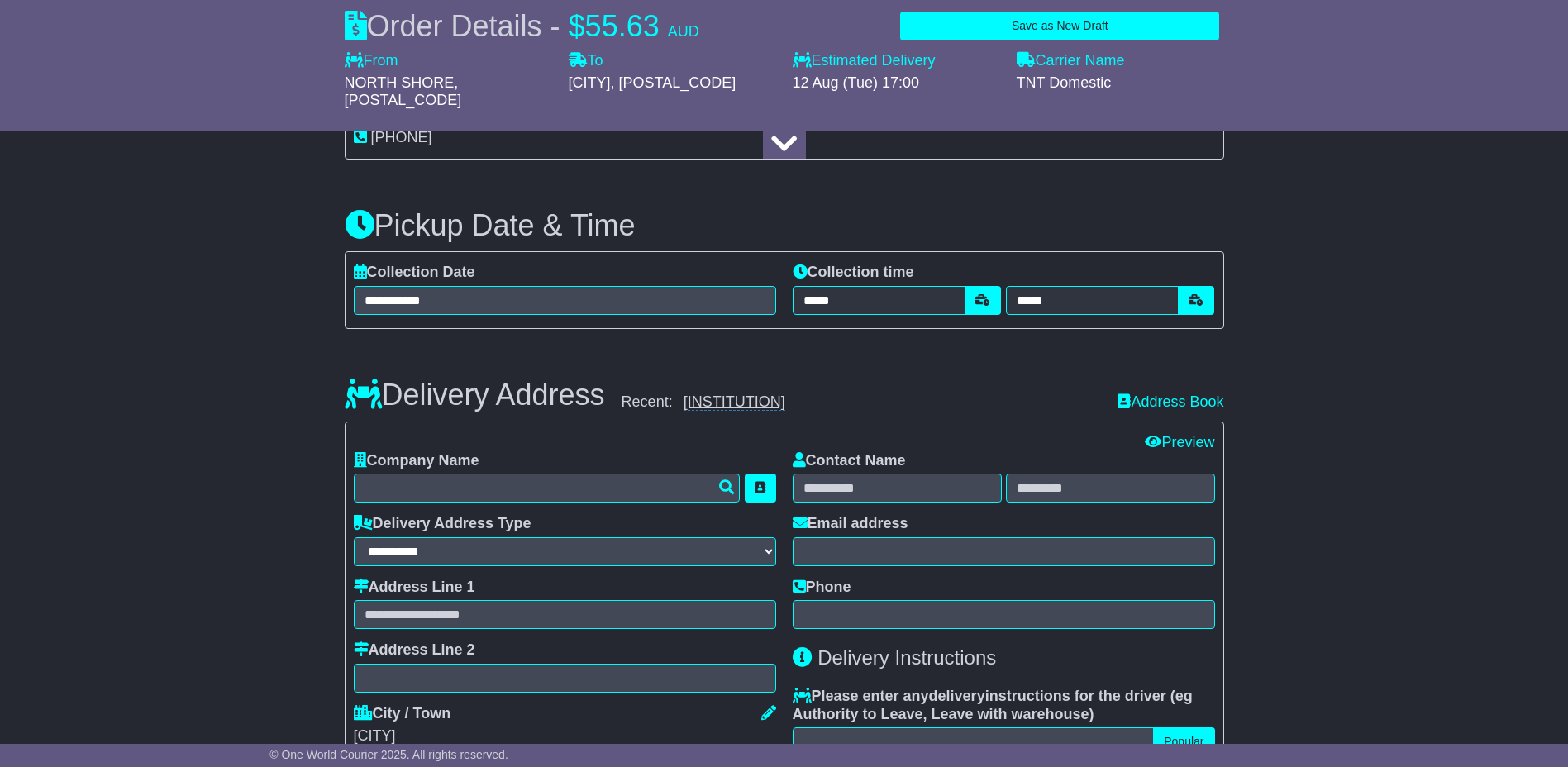 type on "******" 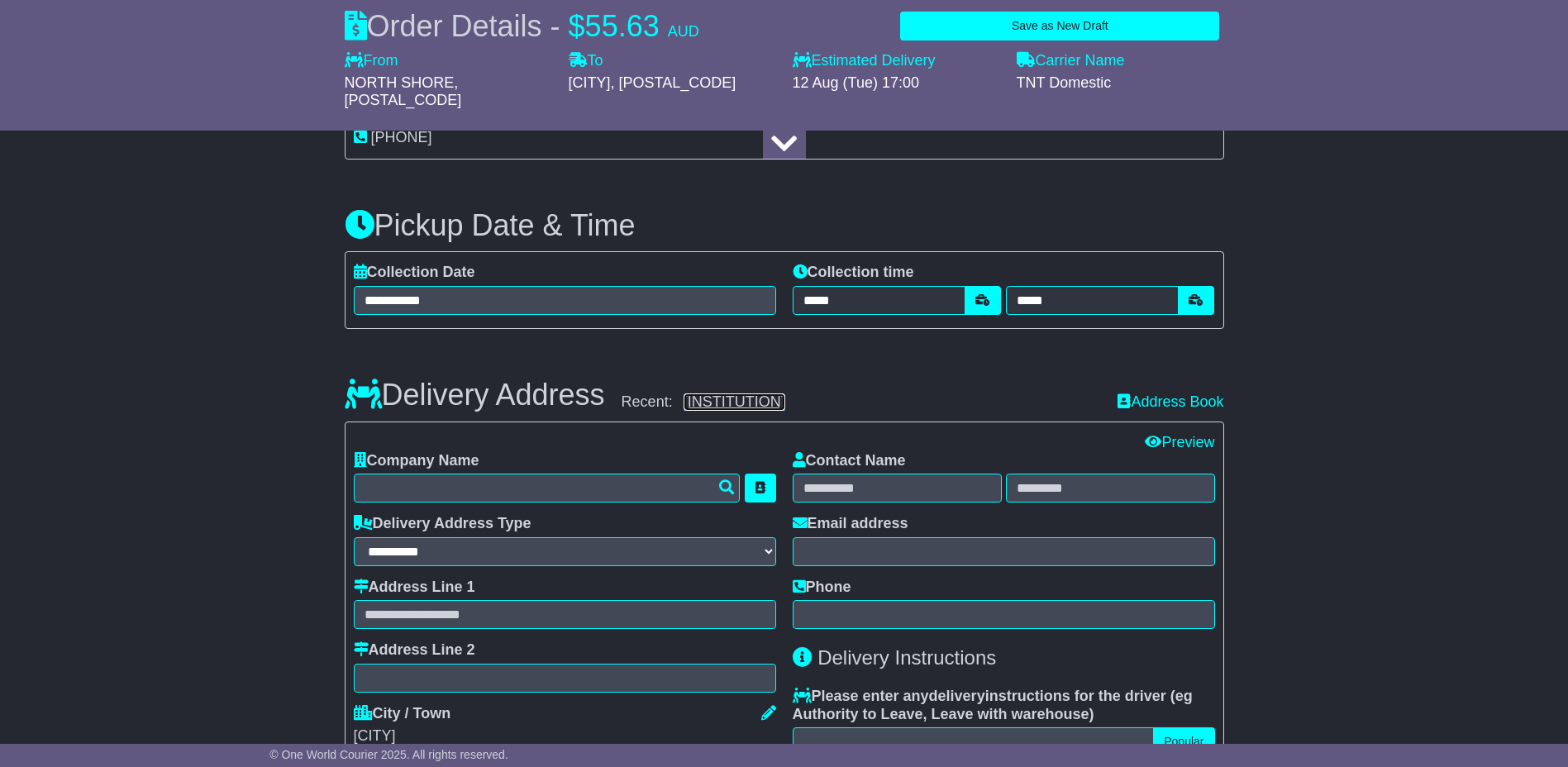 click on "ST JOHNS ANGLICAN COLLEGE" at bounding box center (734, 402) 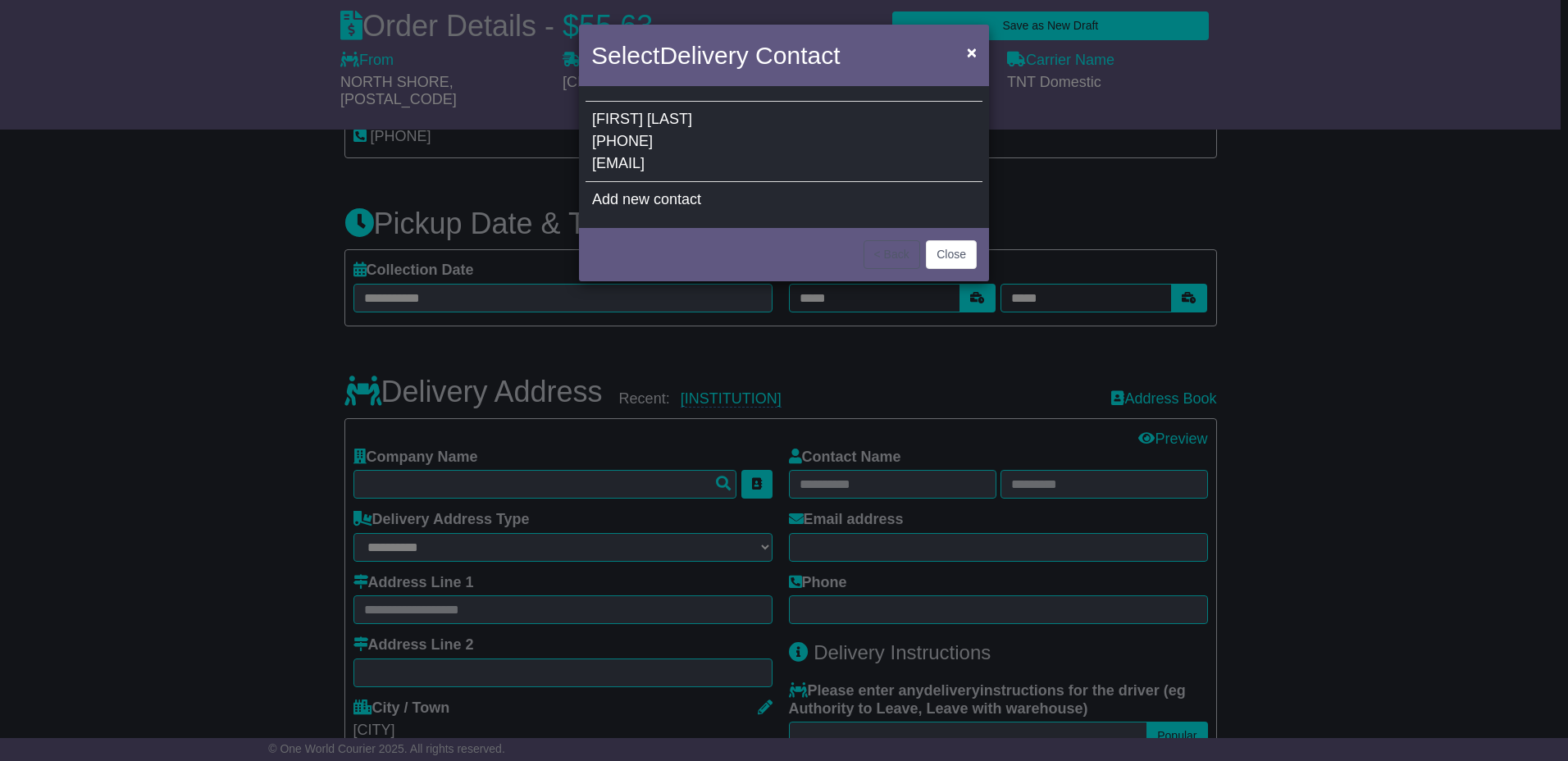 click on "[PHONE]" at bounding box center [622, 141] 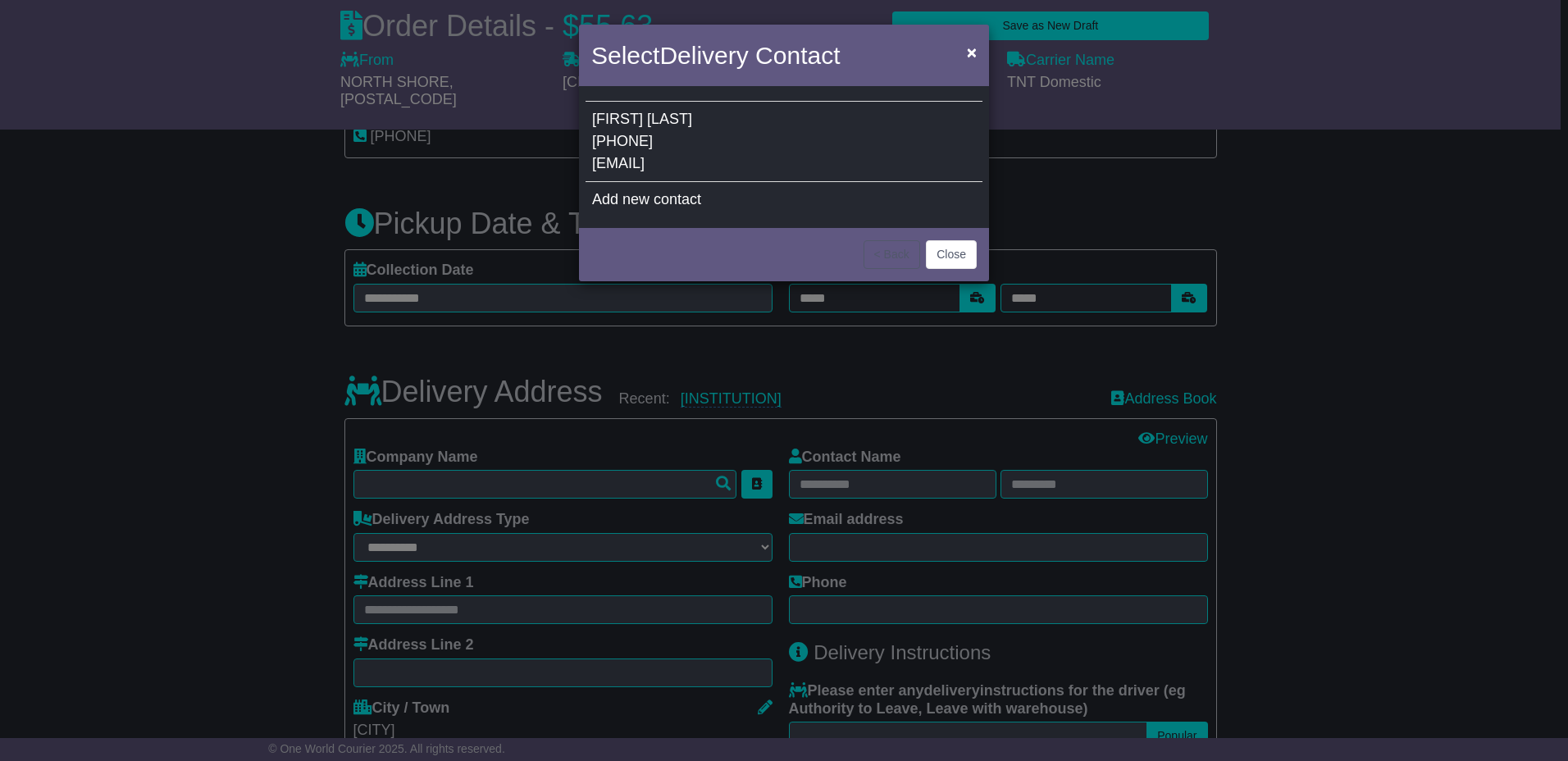 type on "**********" 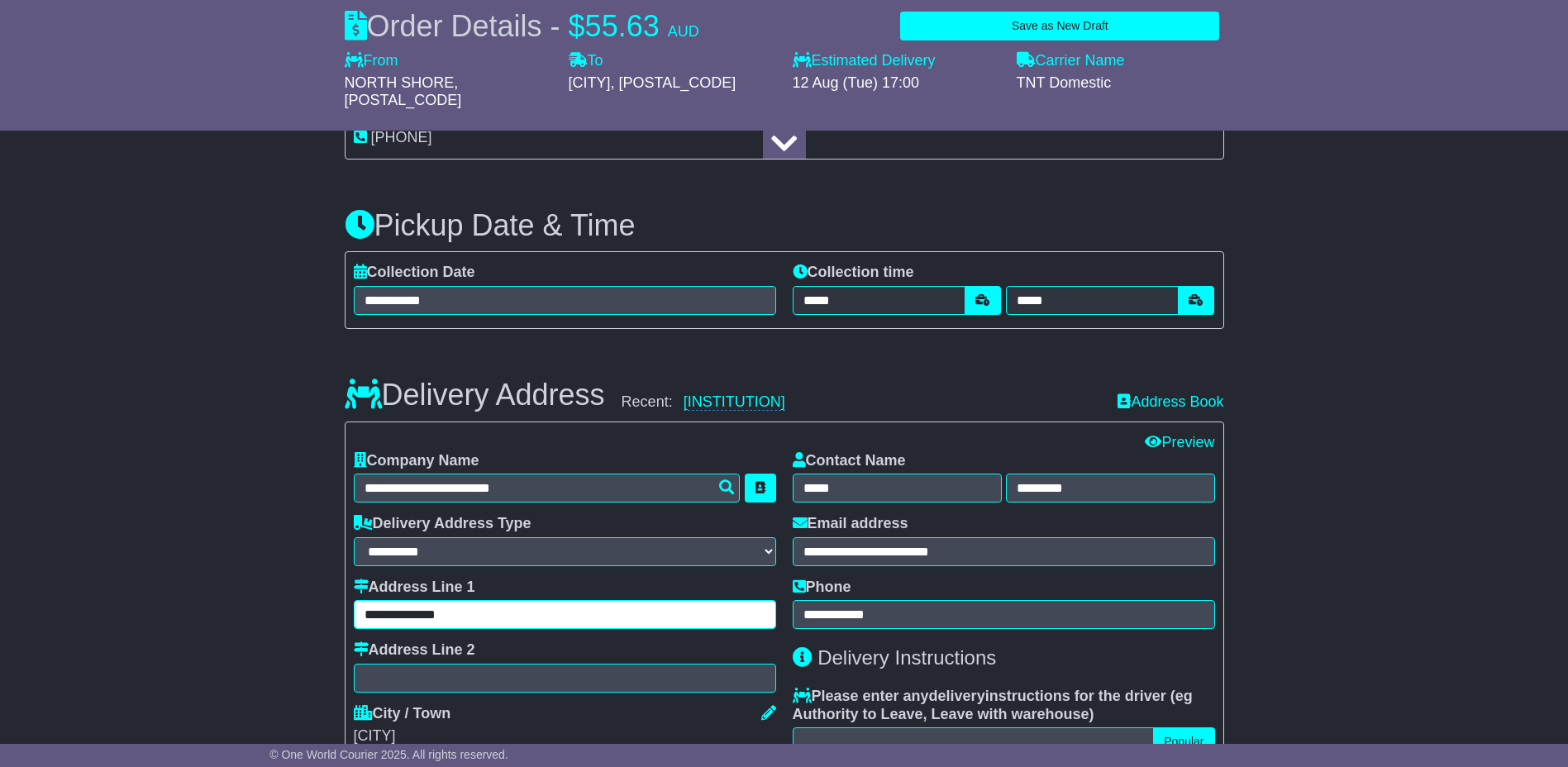 click on "**********" at bounding box center (565, 614) 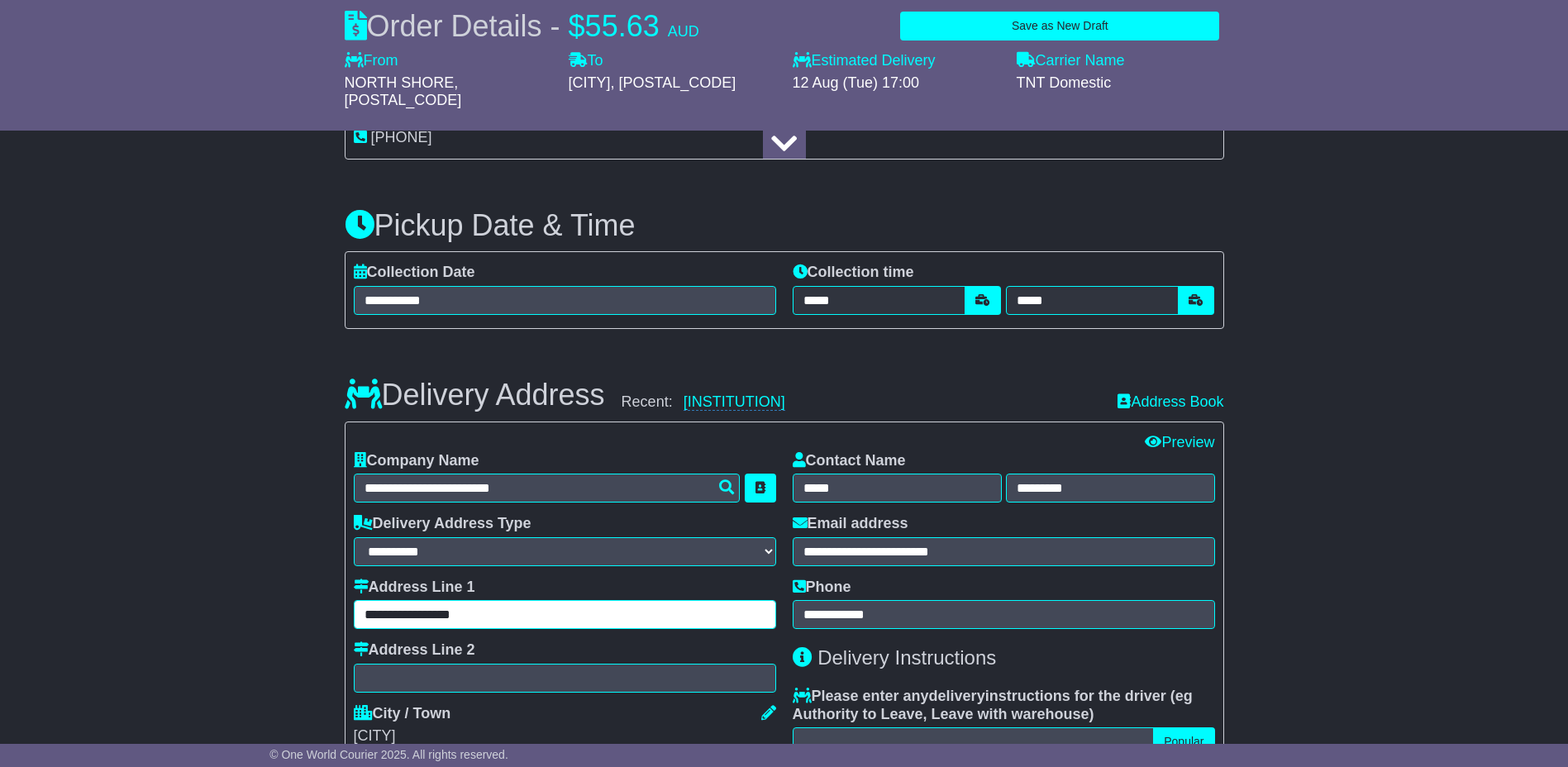 type on "**********" 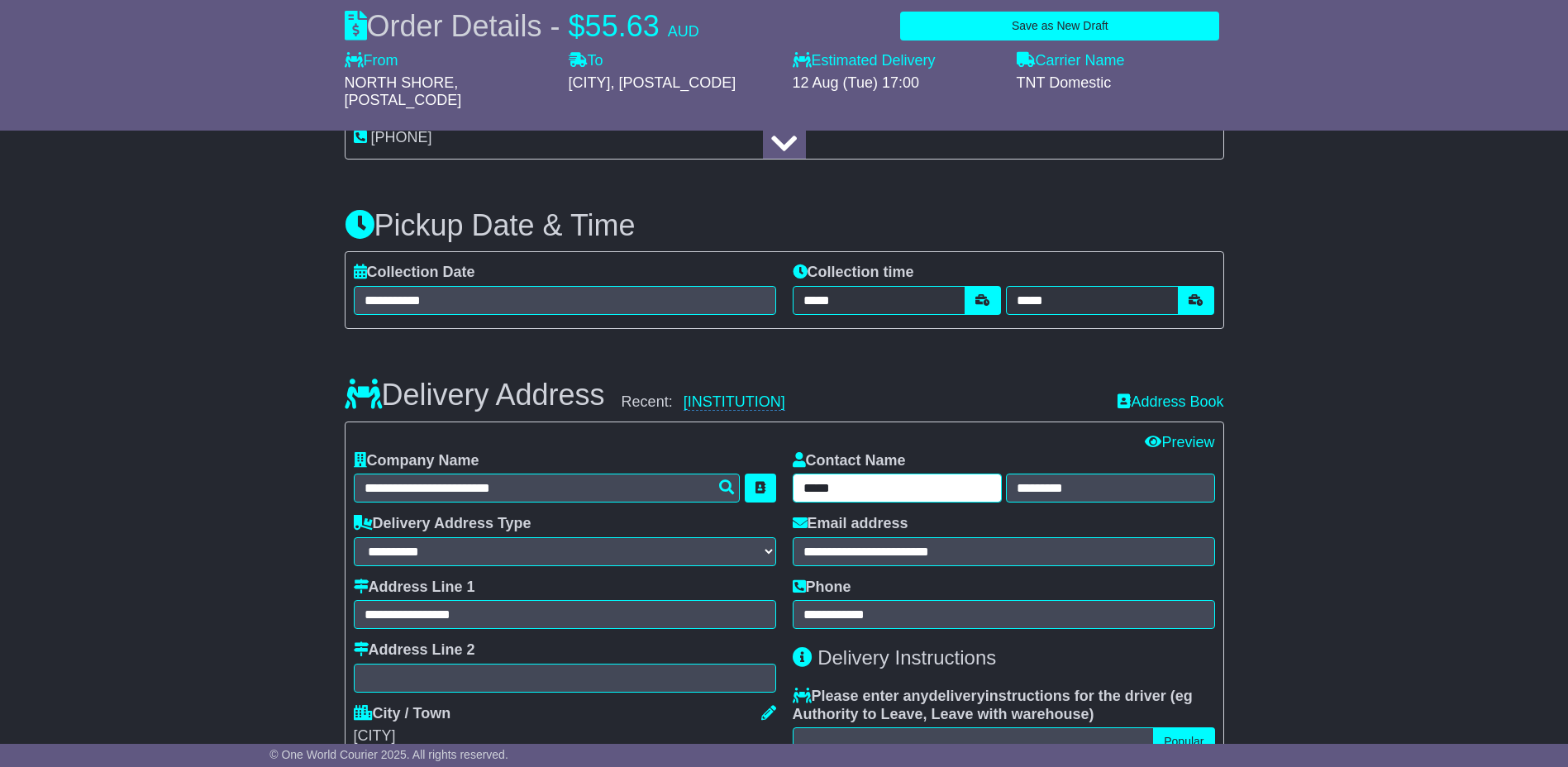 drag, startPoint x: 875, startPoint y: 469, endPoint x: 756, endPoint y: 464, distance: 119.105 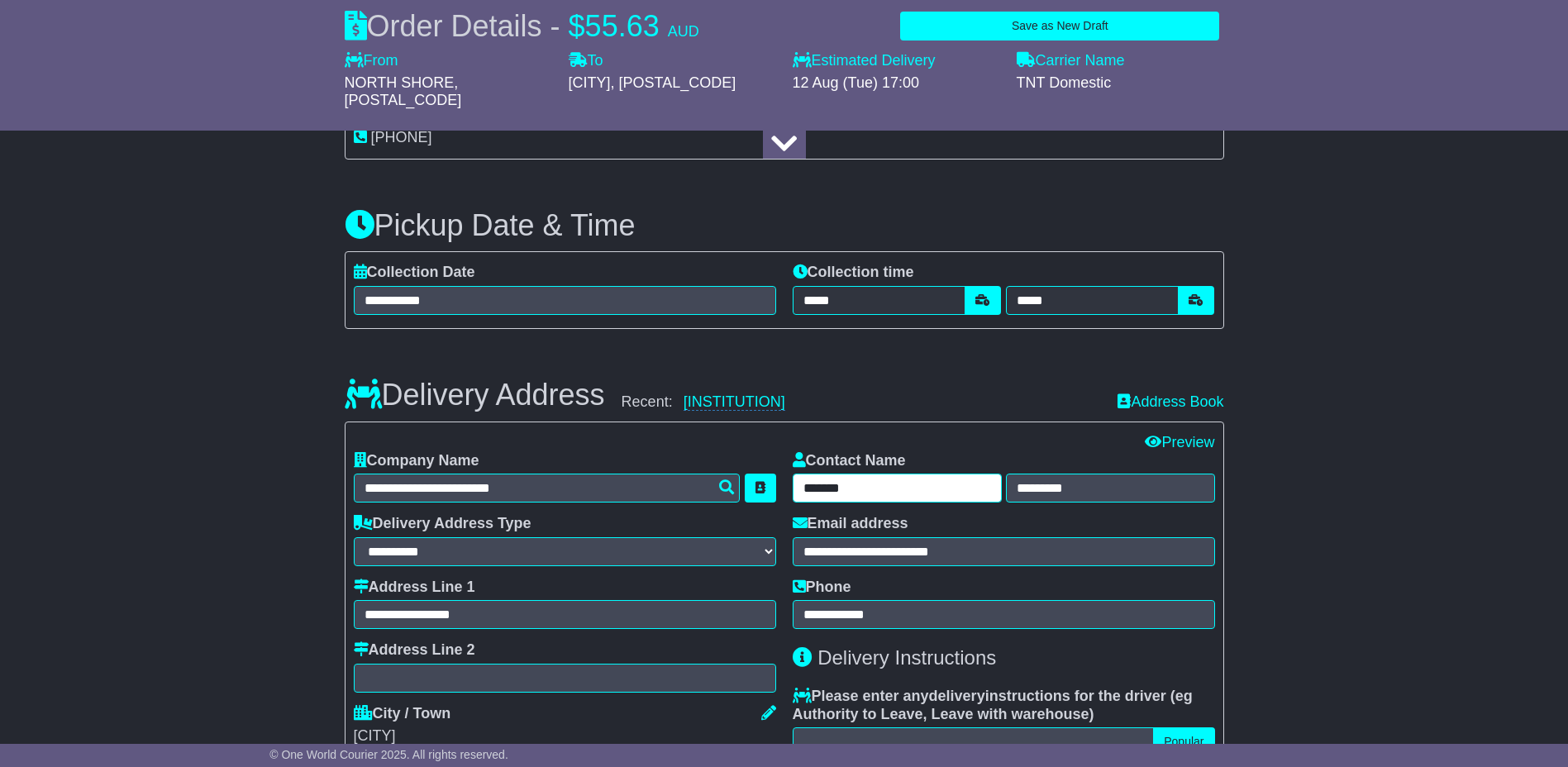 type on "*******" 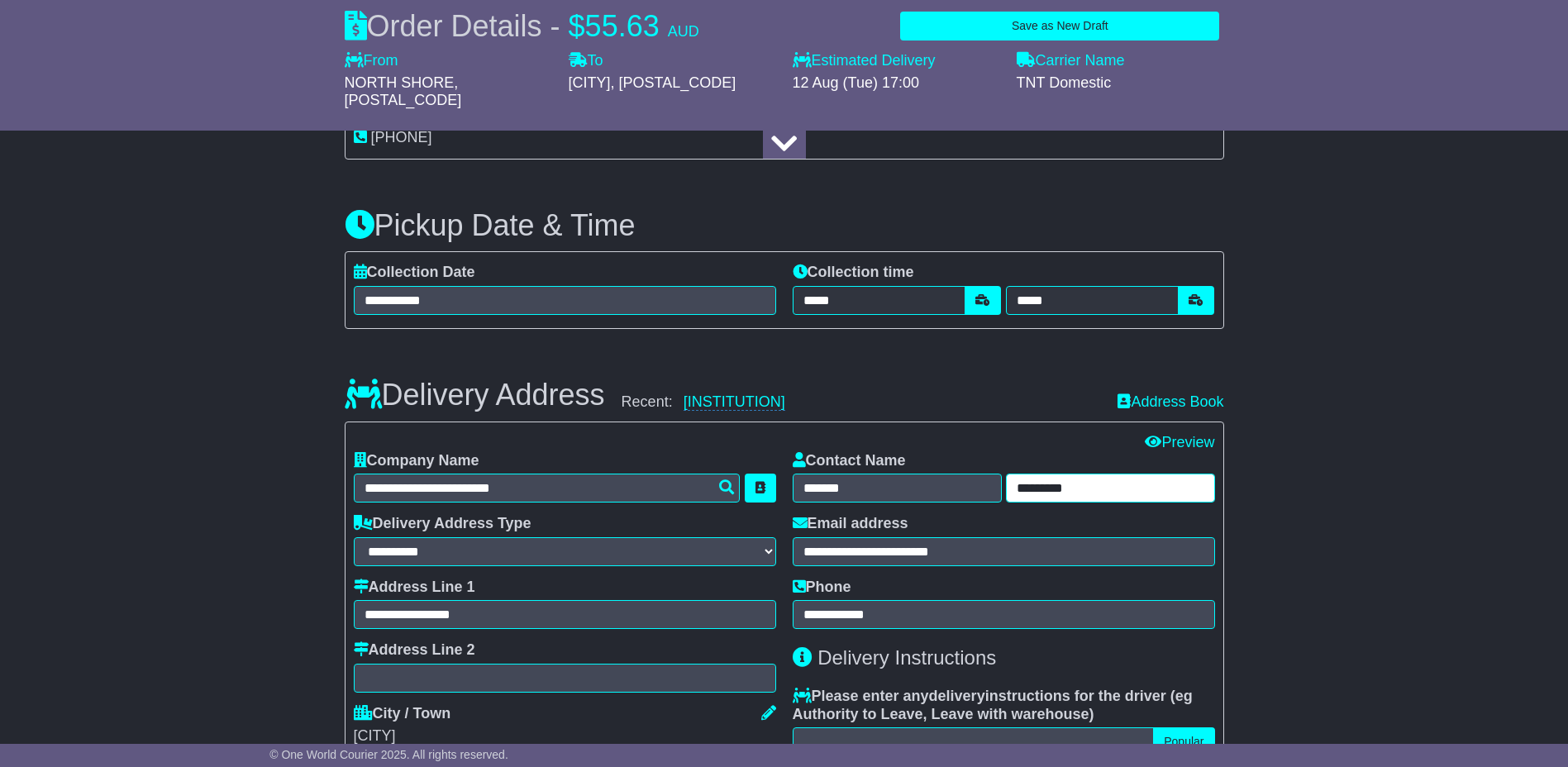 drag, startPoint x: 1098, startPoint y: 464, endPoint x: 992, endPoint y: 468, distance: 106.07544 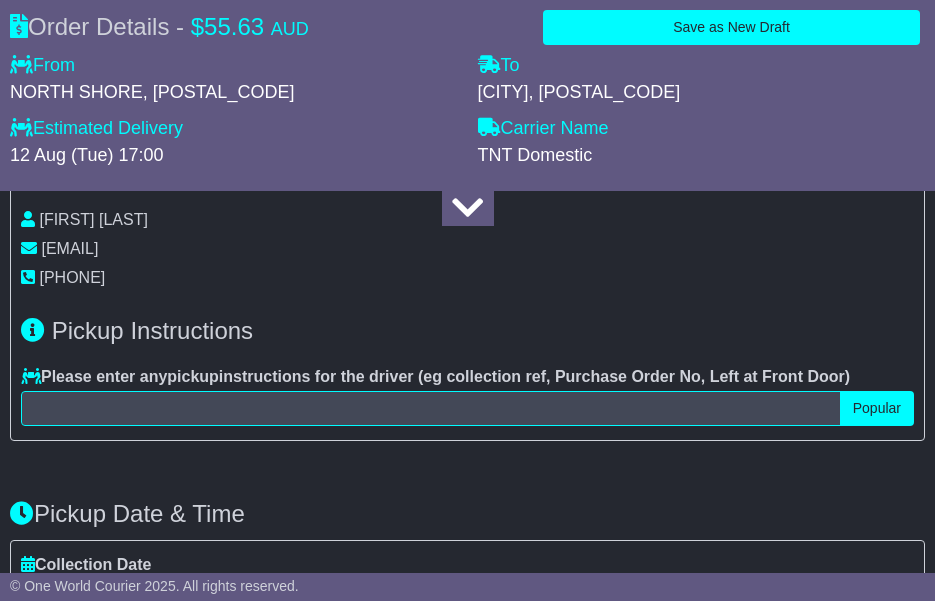 type on "*******" 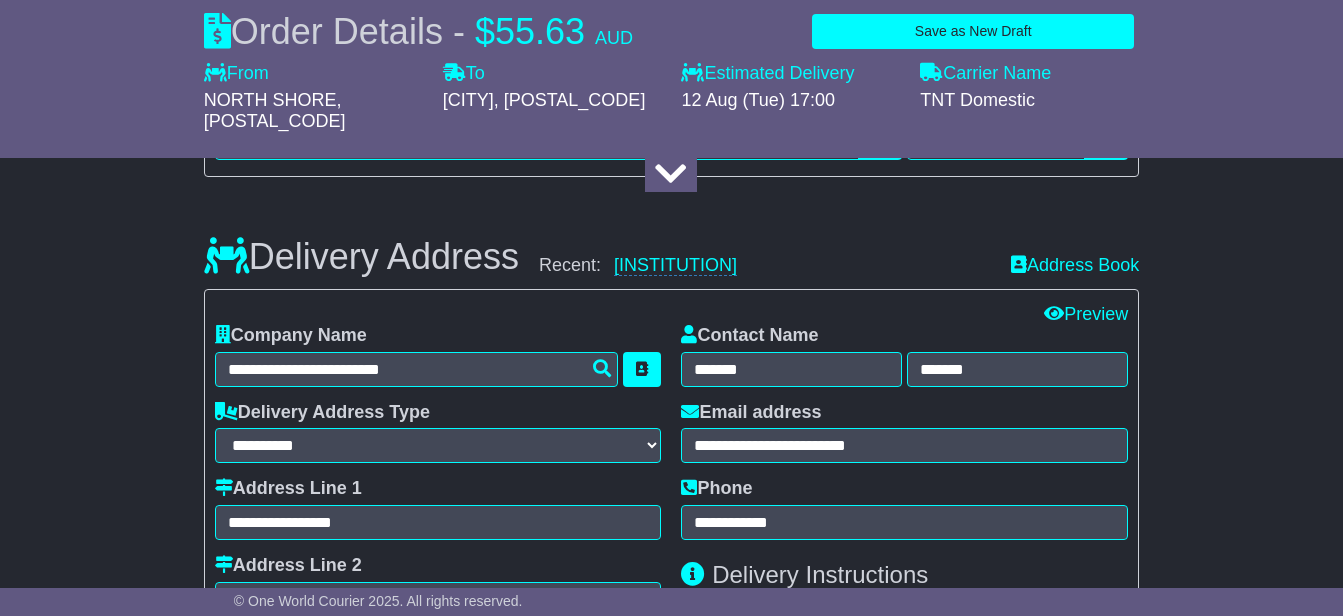 scroll, scrollTop: 1147, scrollLeft: 0, axis: vertical 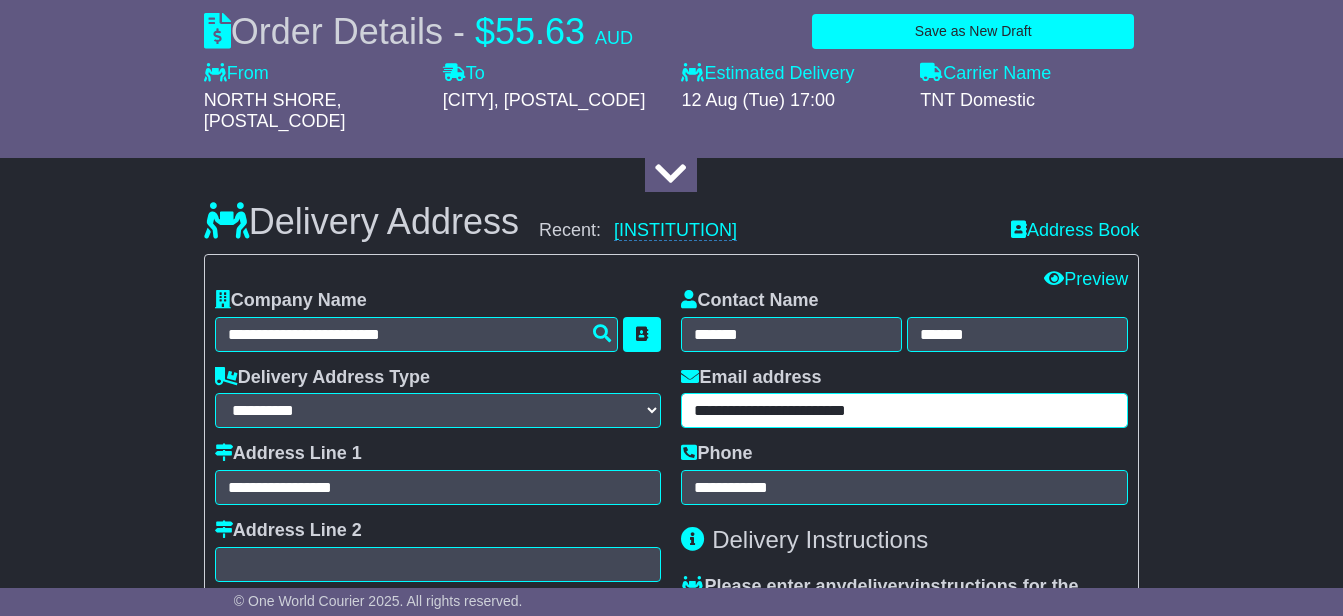 drag, startPoint x: 909, startPoint y: 420, endPoint x: 504, endPoint y: 407, distance: 405.2086 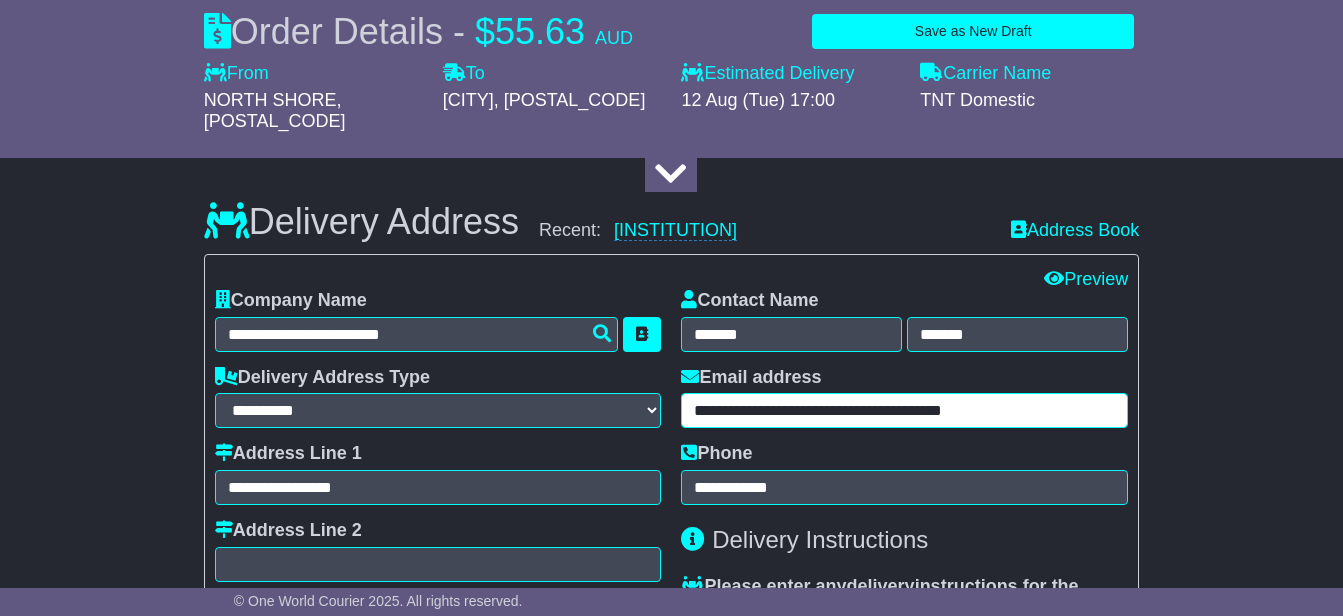 drag, startPoint x: 826, startPoint y: 420, endPoint x: 563, endPoint y: 421, distance: 263.0019 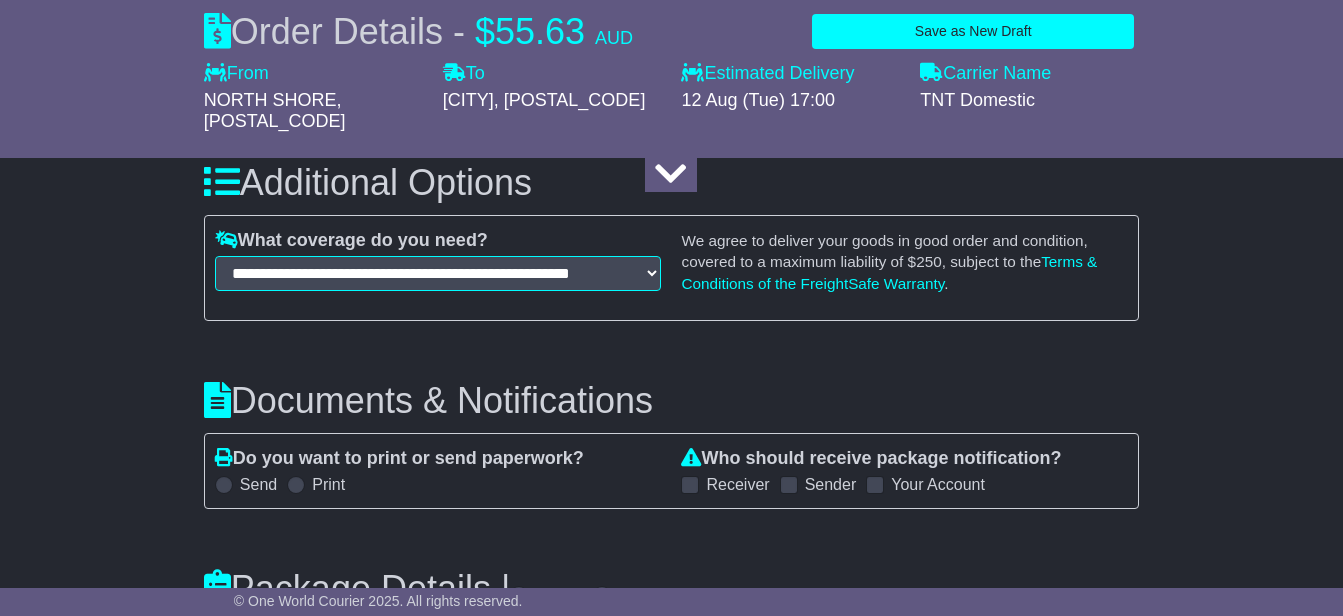 scroll, scrollTop: 1847, scrollLeft: 0, axis: vertical 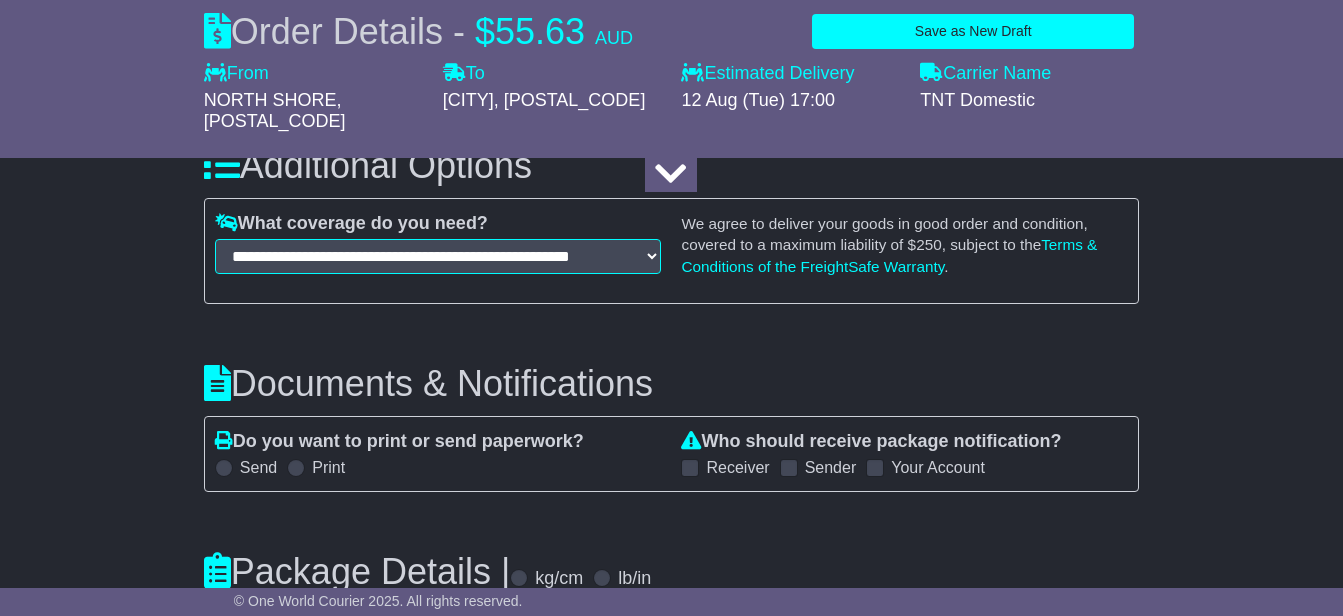 type on "**********" 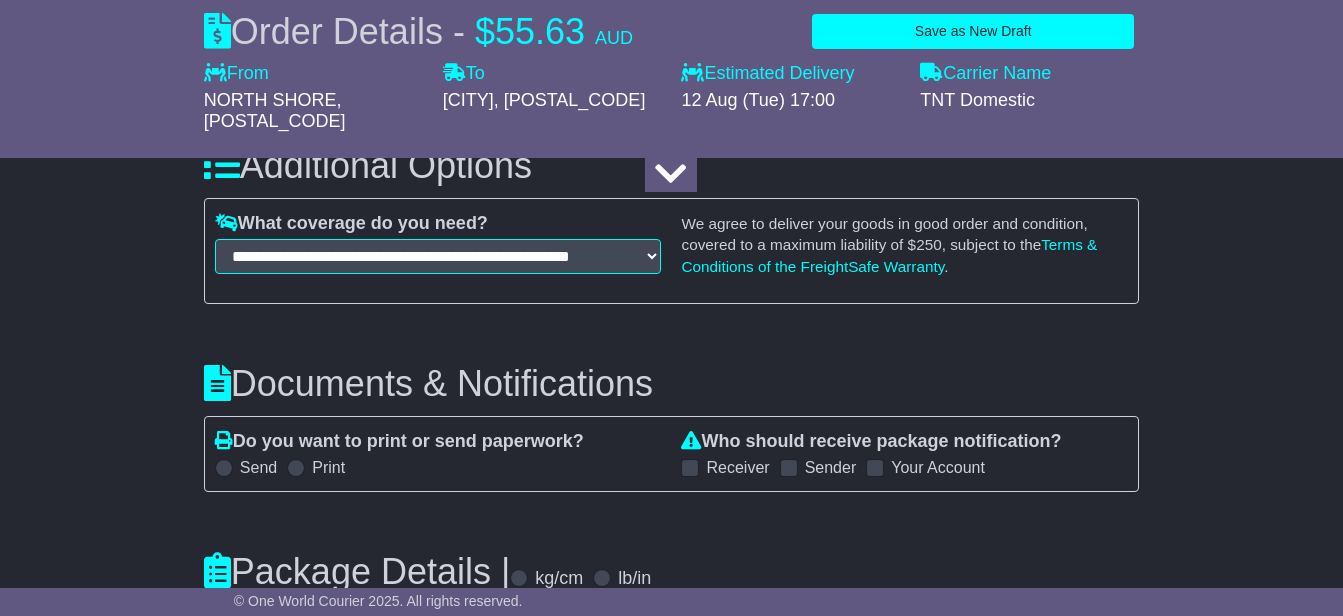 click at bounding box center [789, 468] 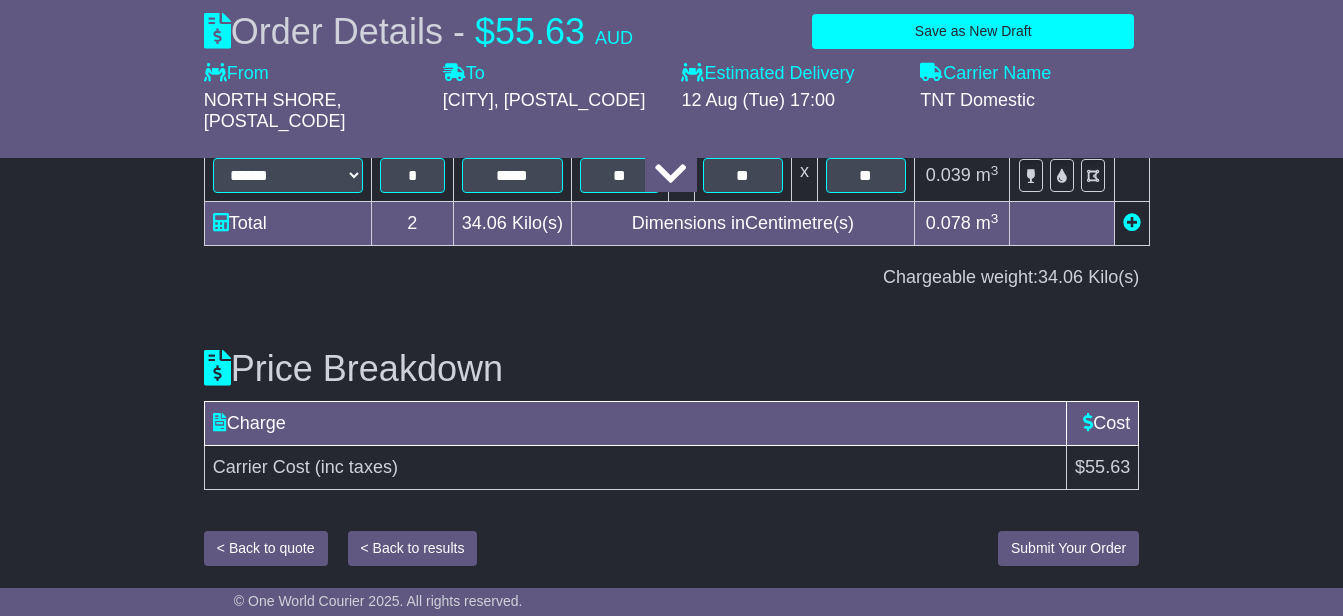 scroll, scrollTop: 2357, scrollLeft: 0, axis: vertical 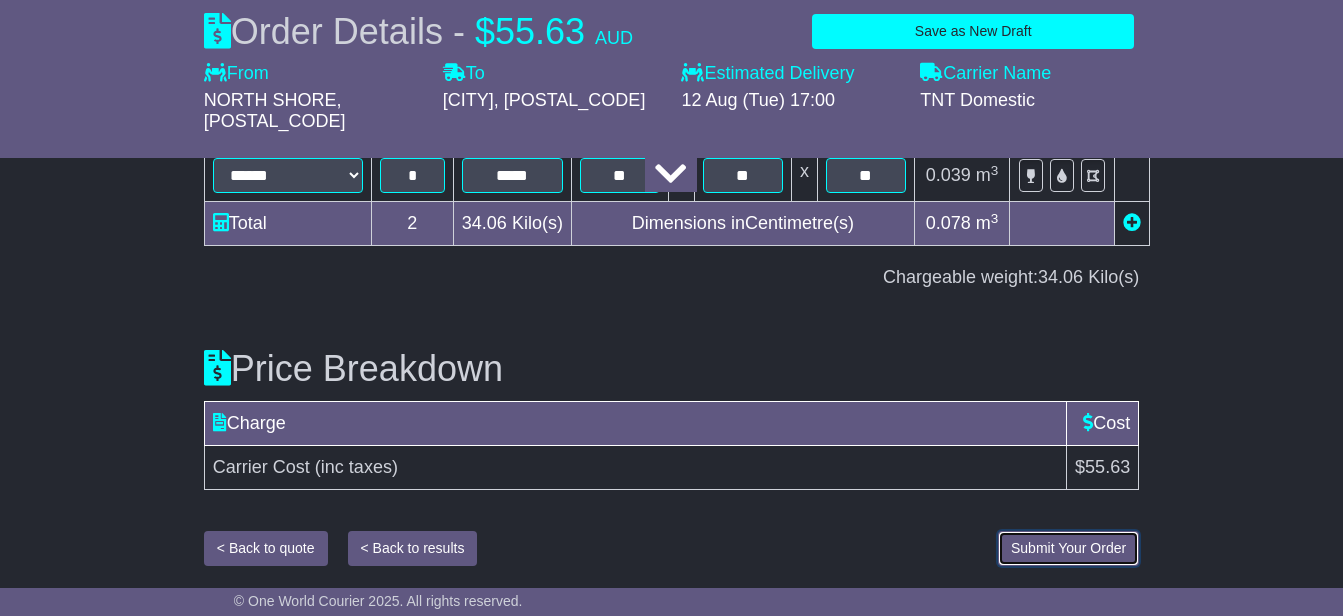 click on "Submit Your Order" at bounding box center [1068, 548] 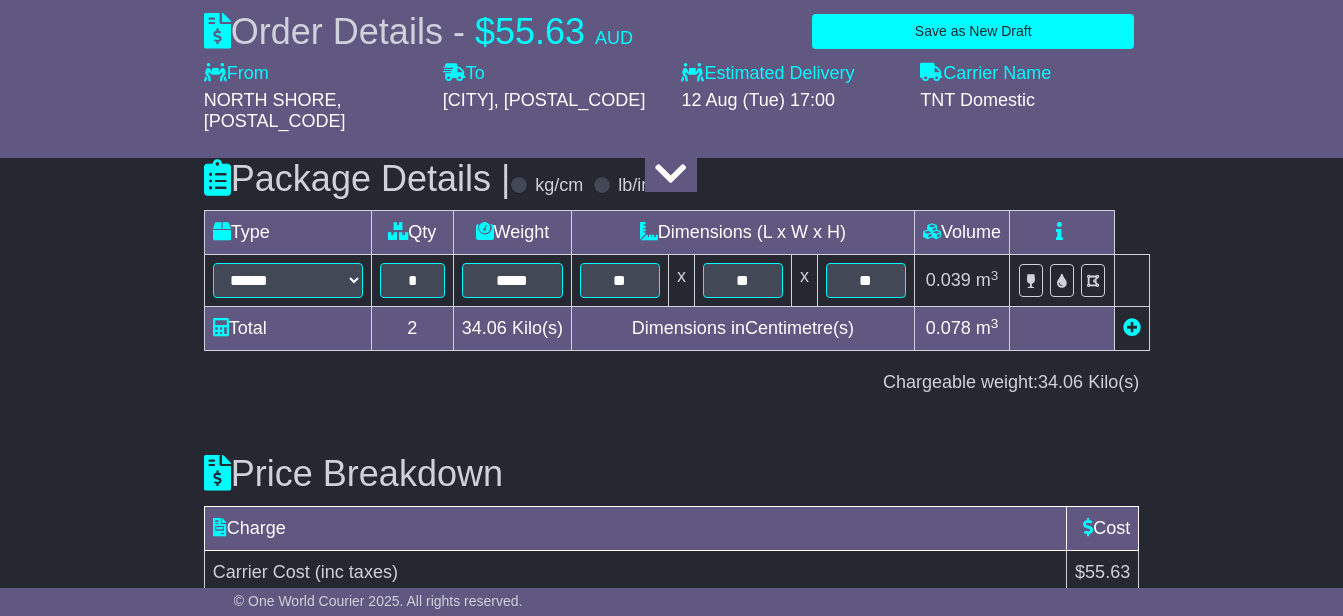 scroll, scrollTop: 2357, scrollLeft: 0, axis: vertical 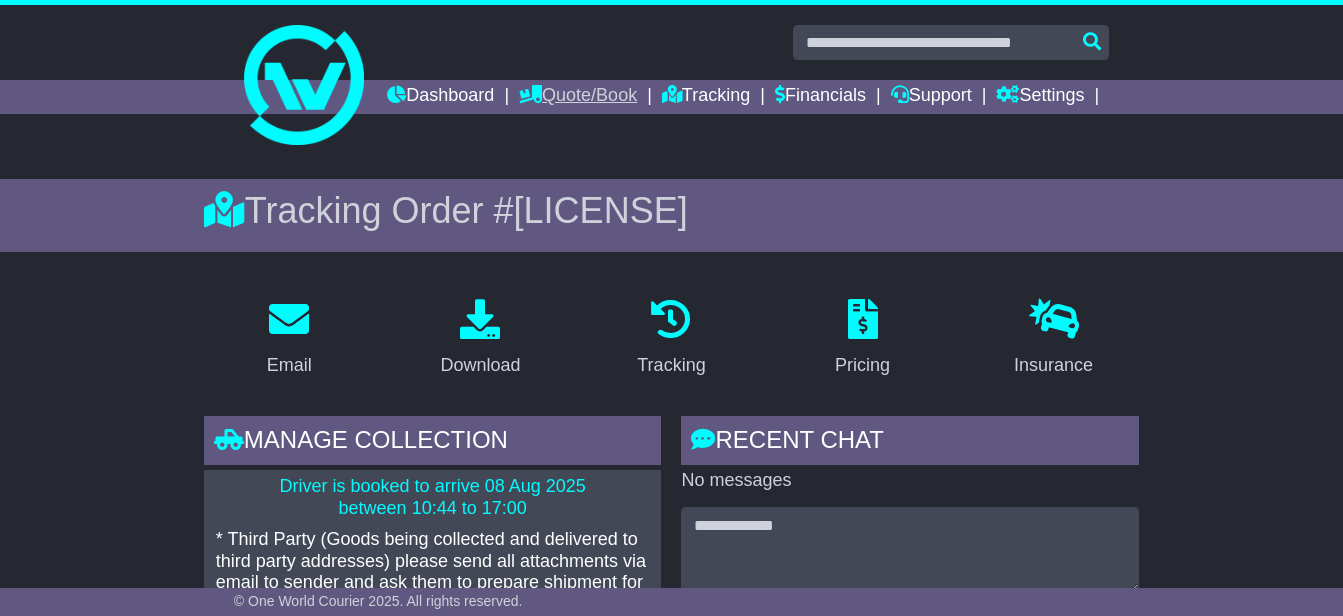 click on "Quote/Book" at bounding box center (578, 97) 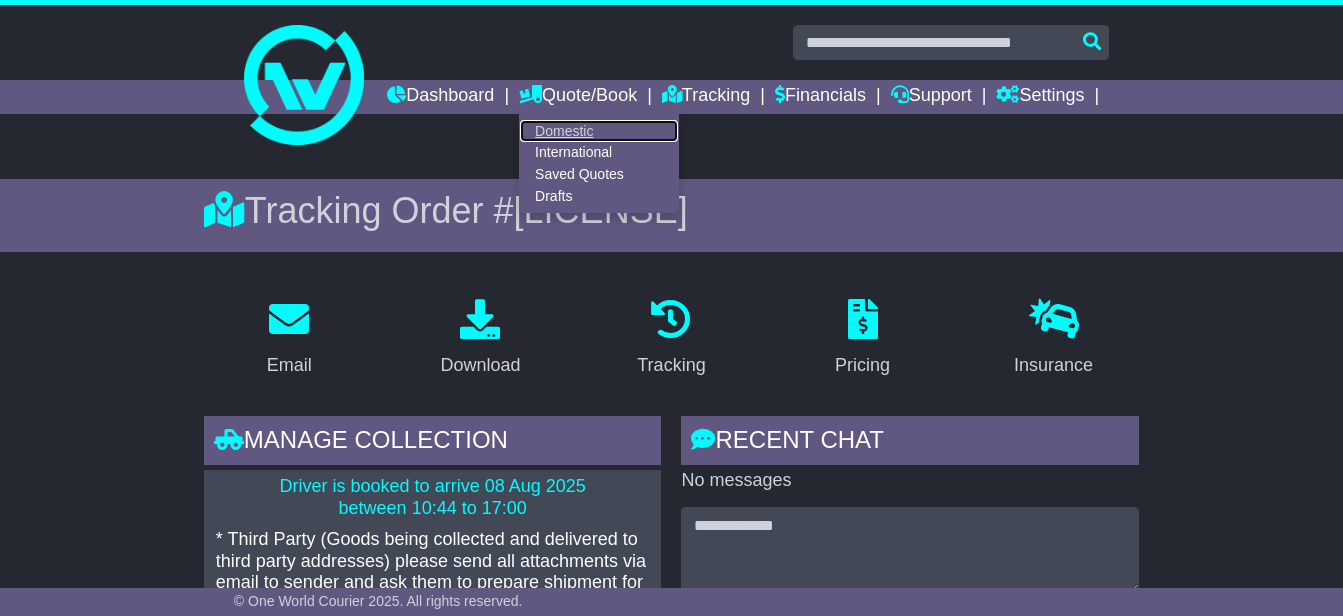 click on "Domestic" at bounding box center (599, 131) 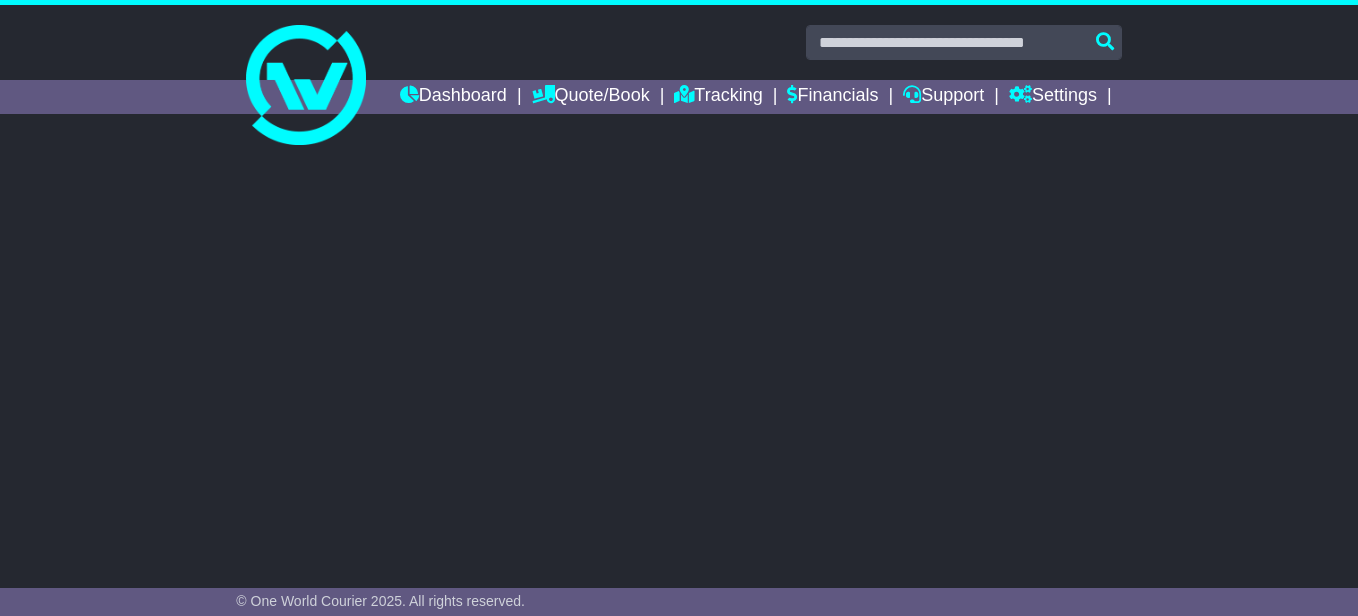scroll, scrollTop: 0, scrollLeft: 0, axis: both 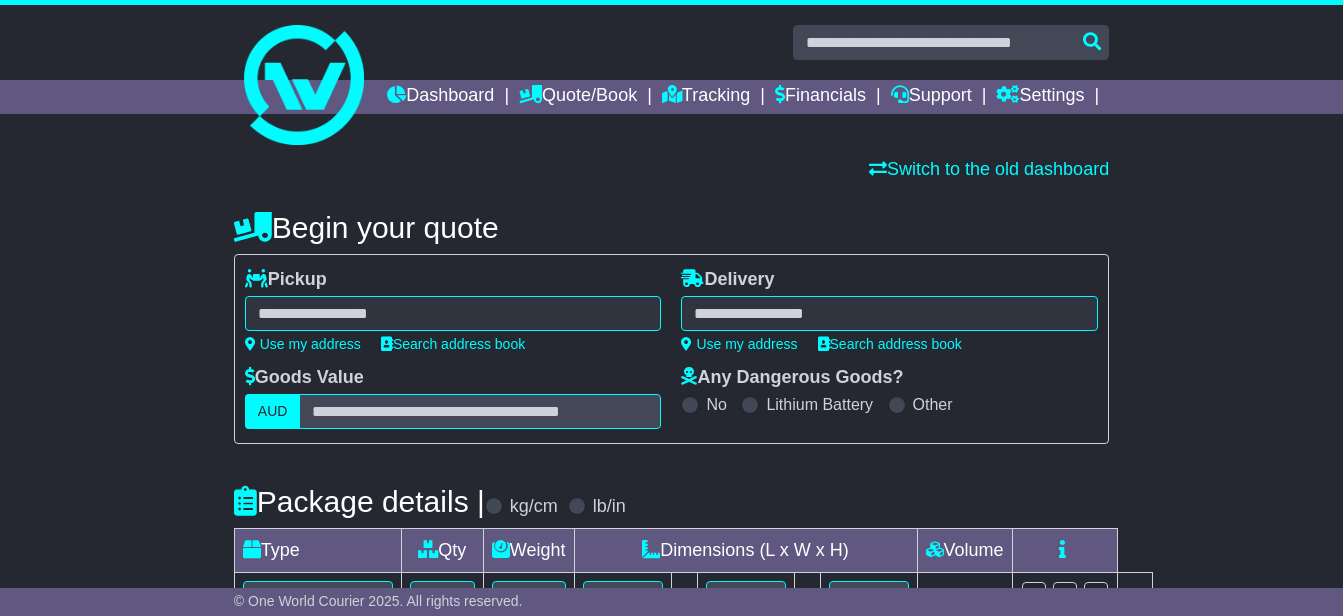 click at bounding box center [453, 313] 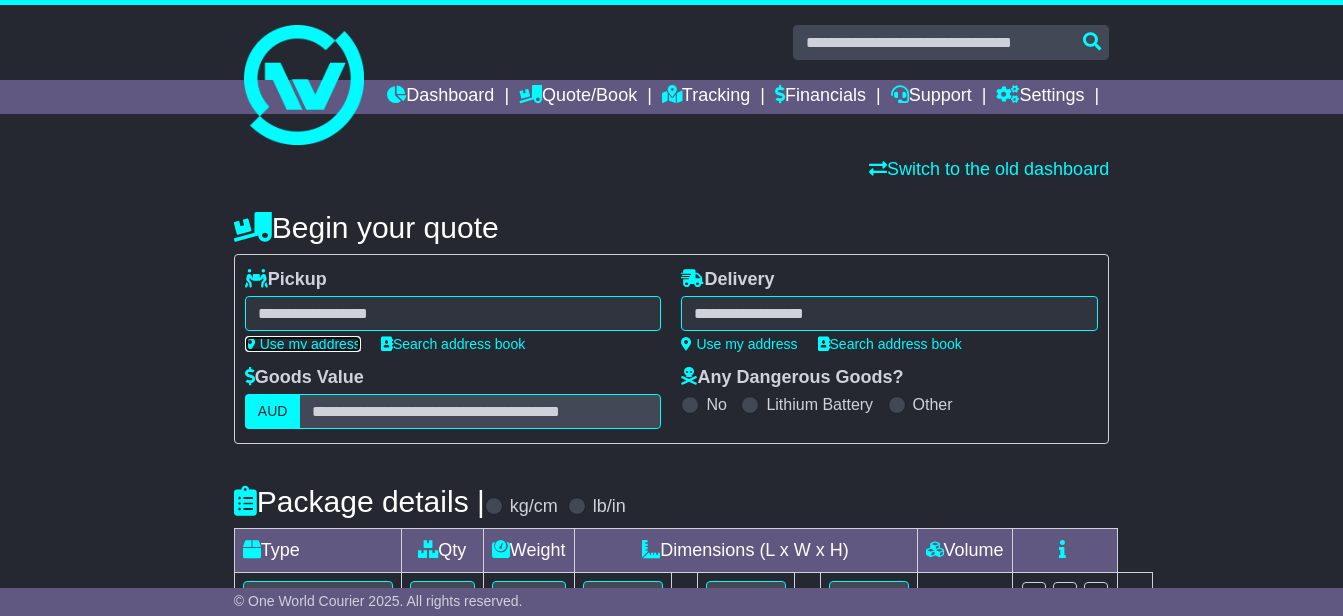 drag, startPoint x: 323, startPoint y: 380, endPoint x: 421, endPoint y: 373, distance: 98.24968 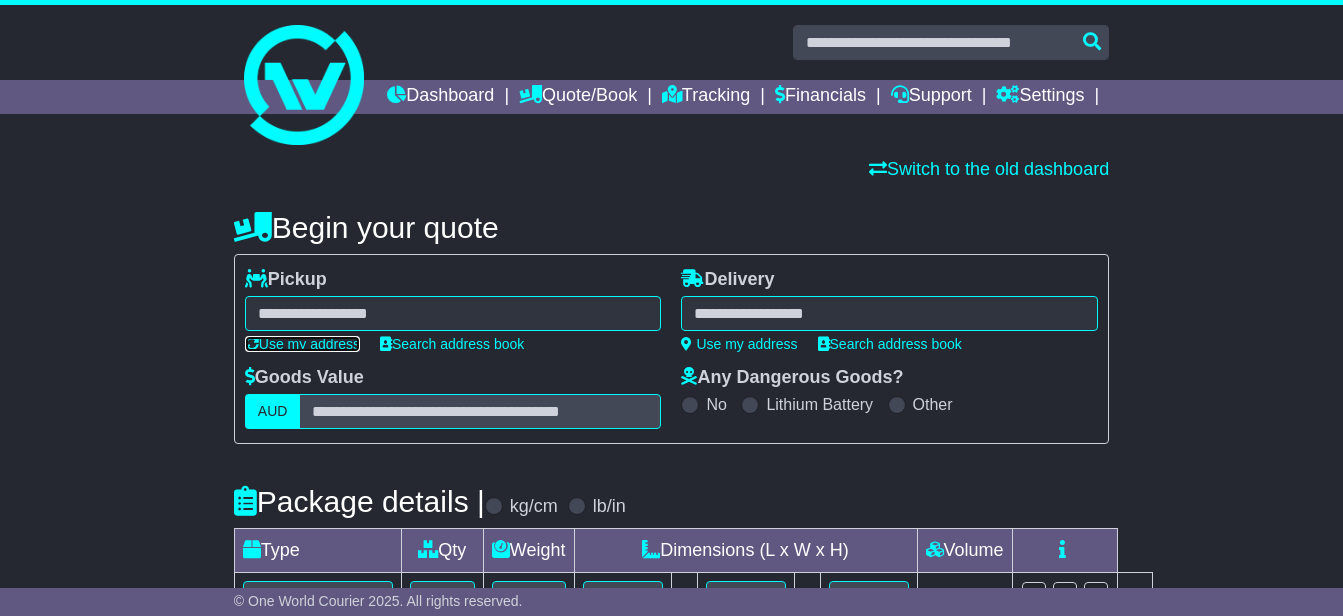 type on "**********" 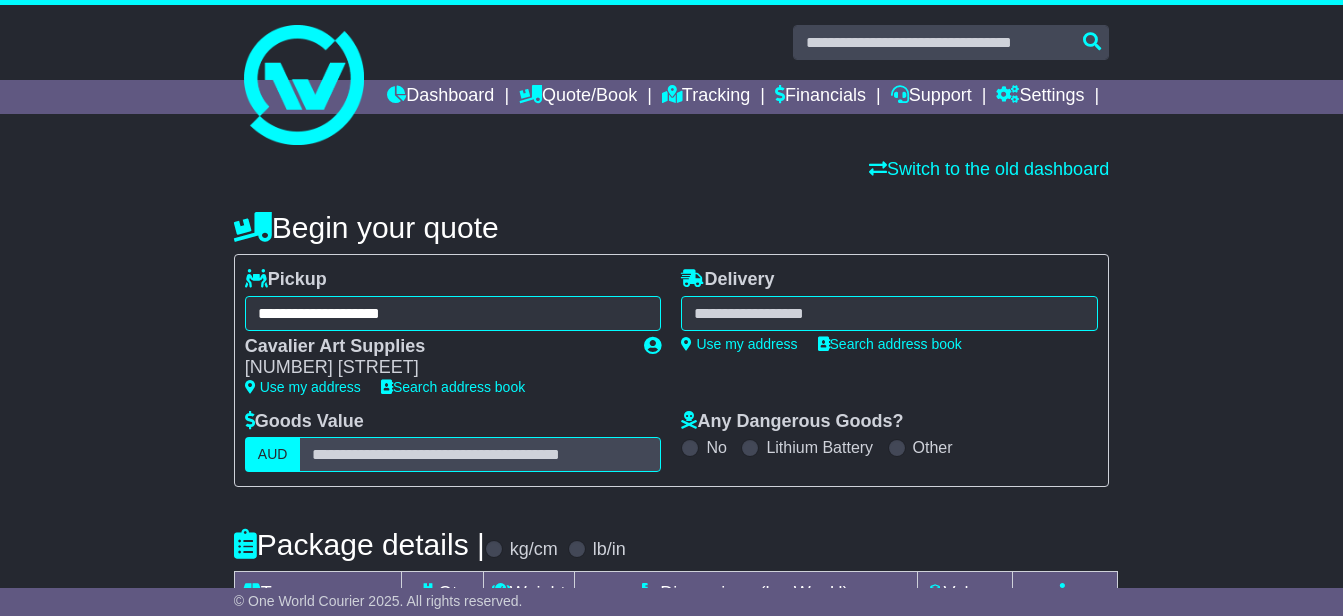 click at bounding box center [889, 313] 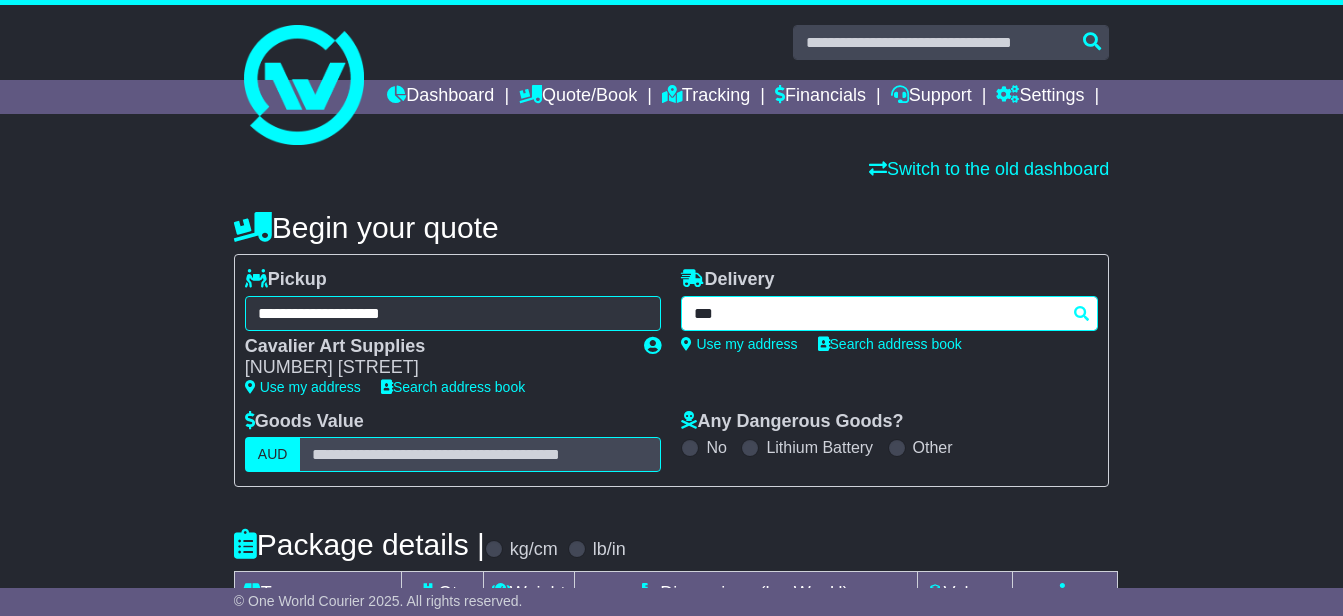type on "****" 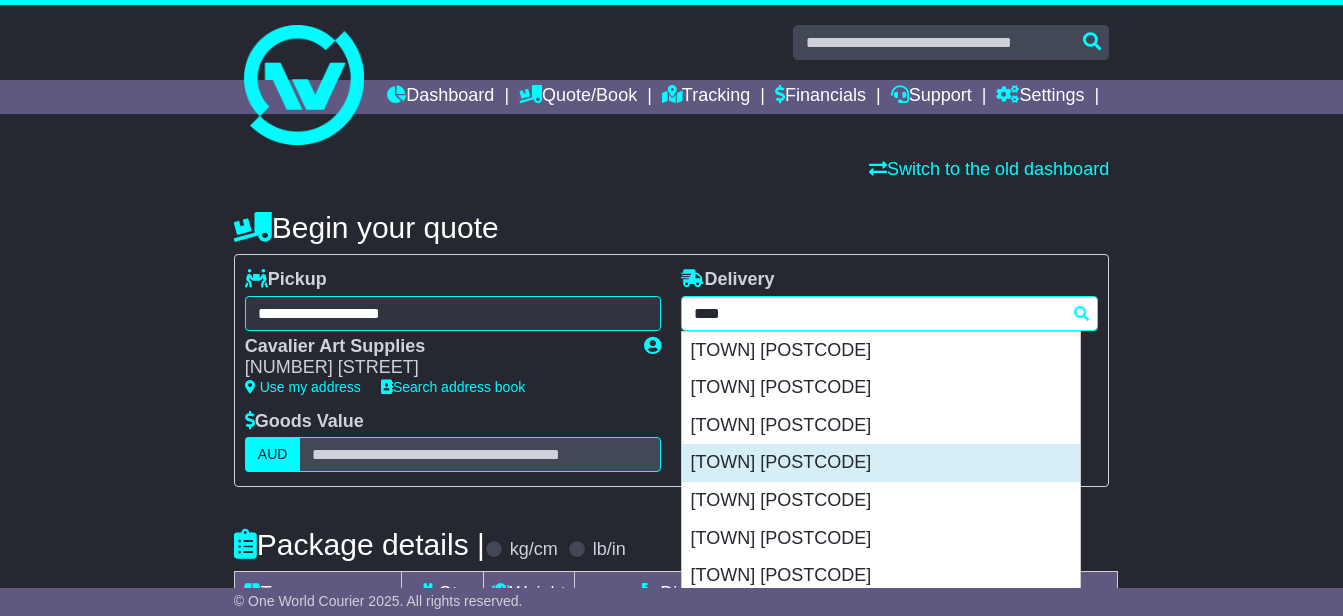click on "[TOWN] [POSTCODE]" at bounding box center [881, 463] 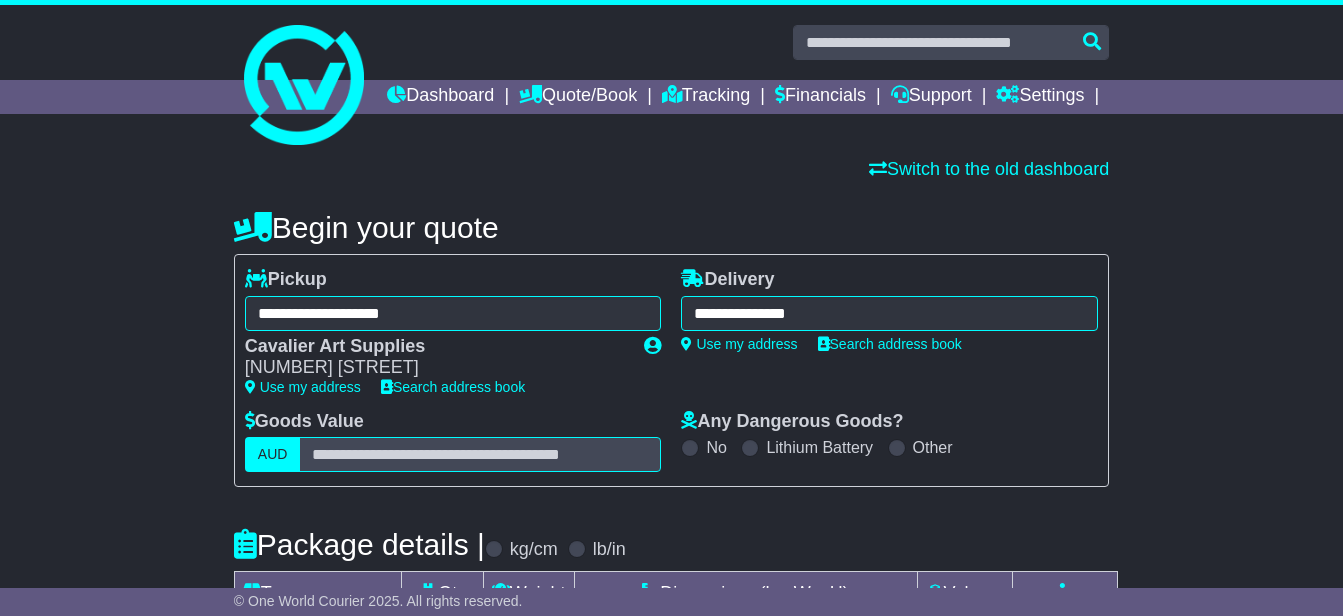 type on "**********" 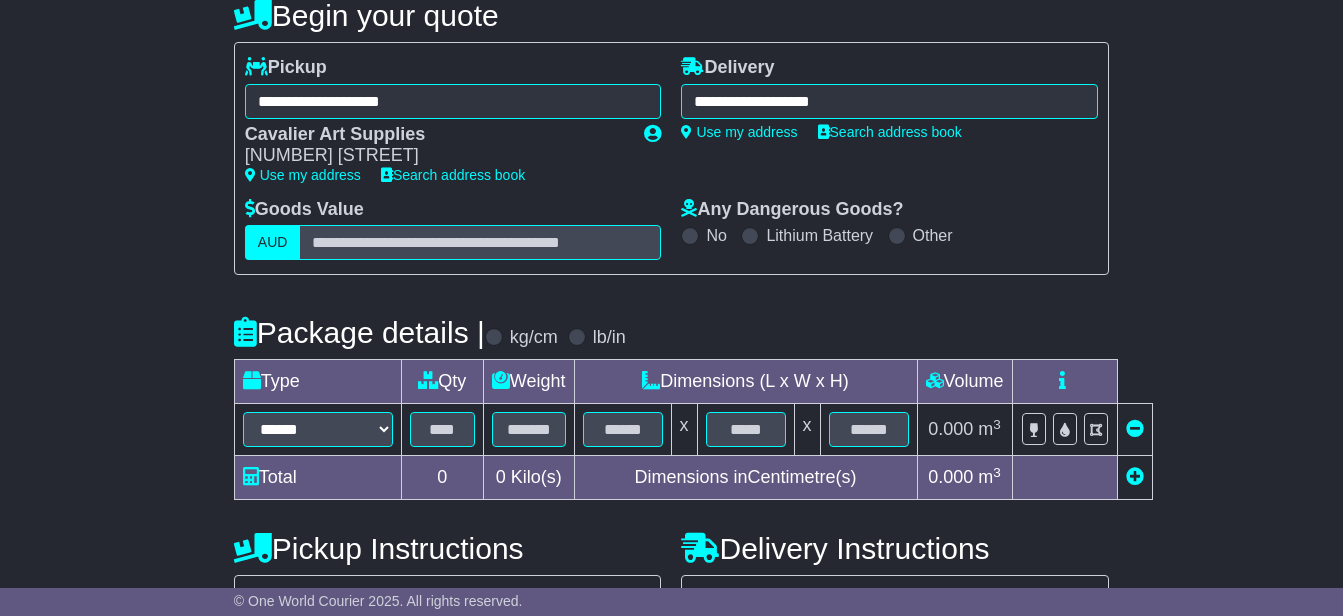 scroll, scrollTop: 300, scrollLeft: 0, axis: vertical 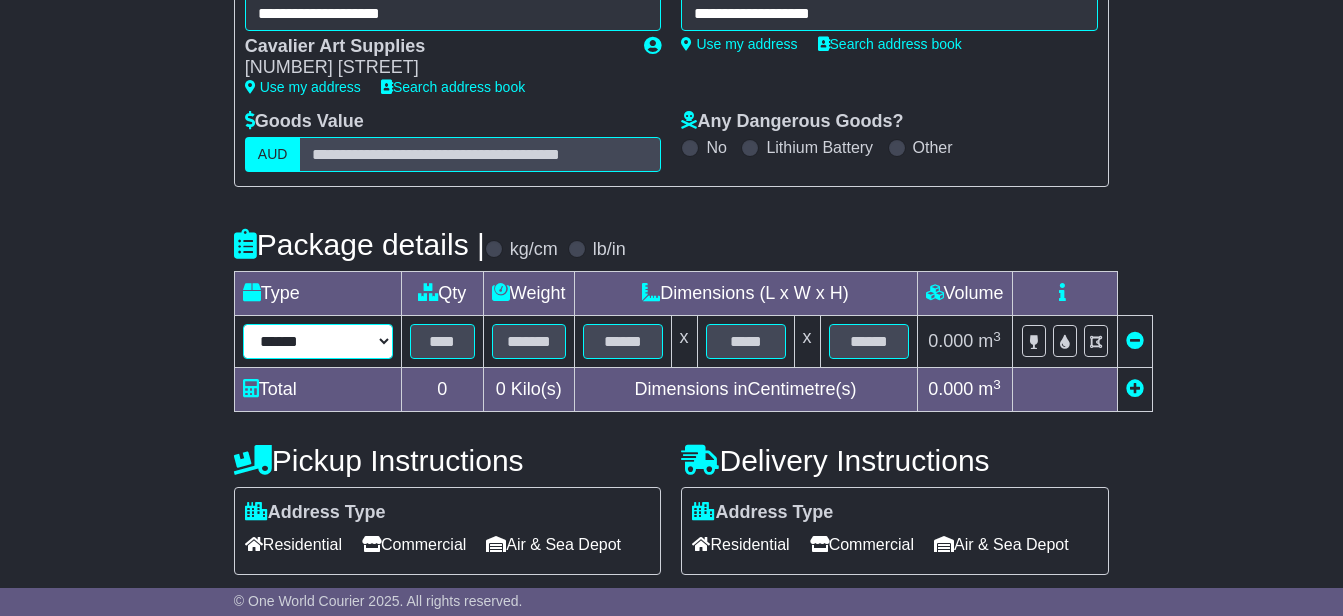 click on "****** ****** *** ******** ***** **** **** ****** *** *******" at bounding box center [318, 341] 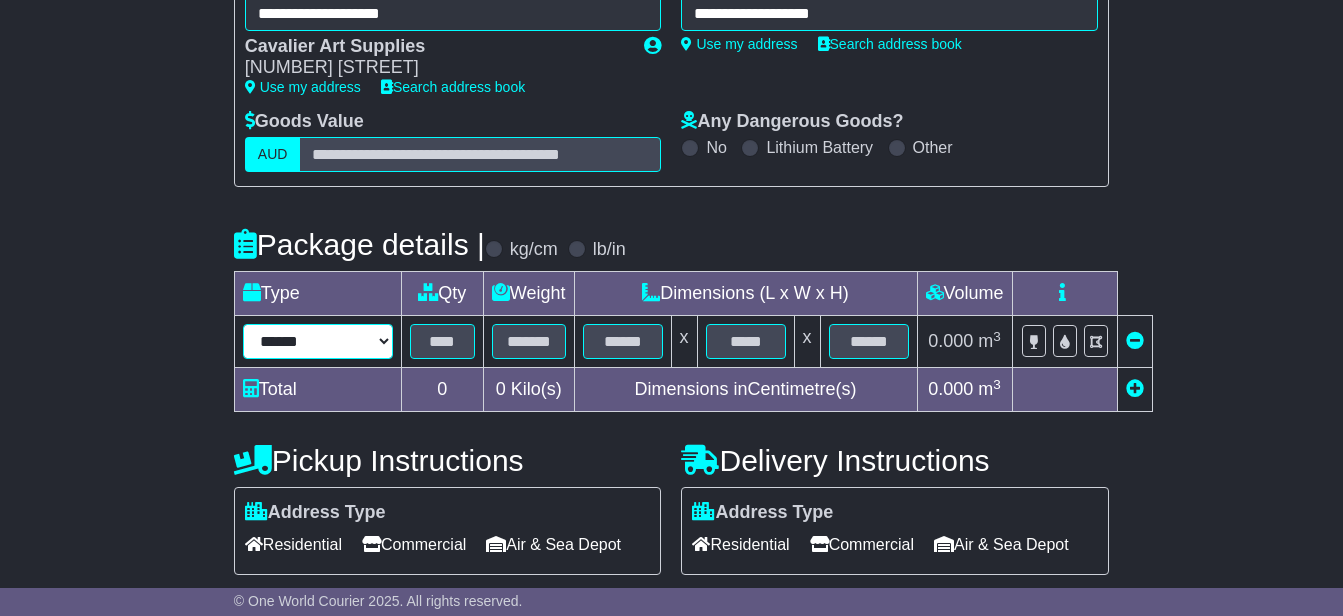 select on "*****" 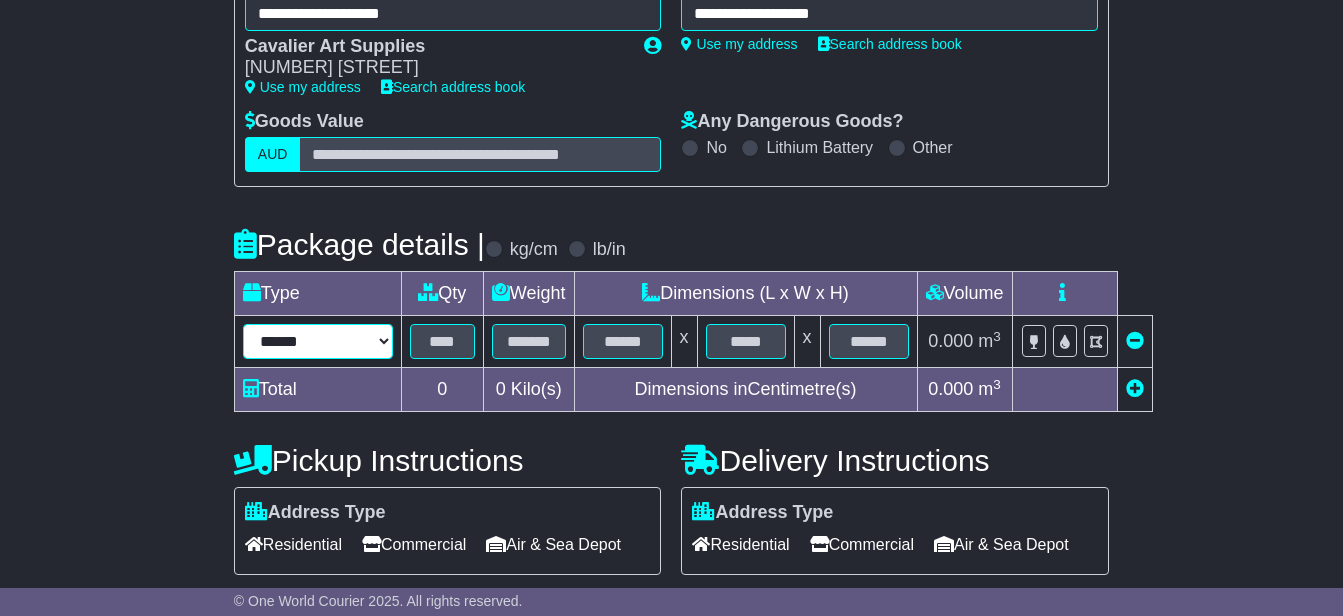 click on "****** ****** *** ******** ***** **** **** ****** *** *******" at bounding box center (318, 341) 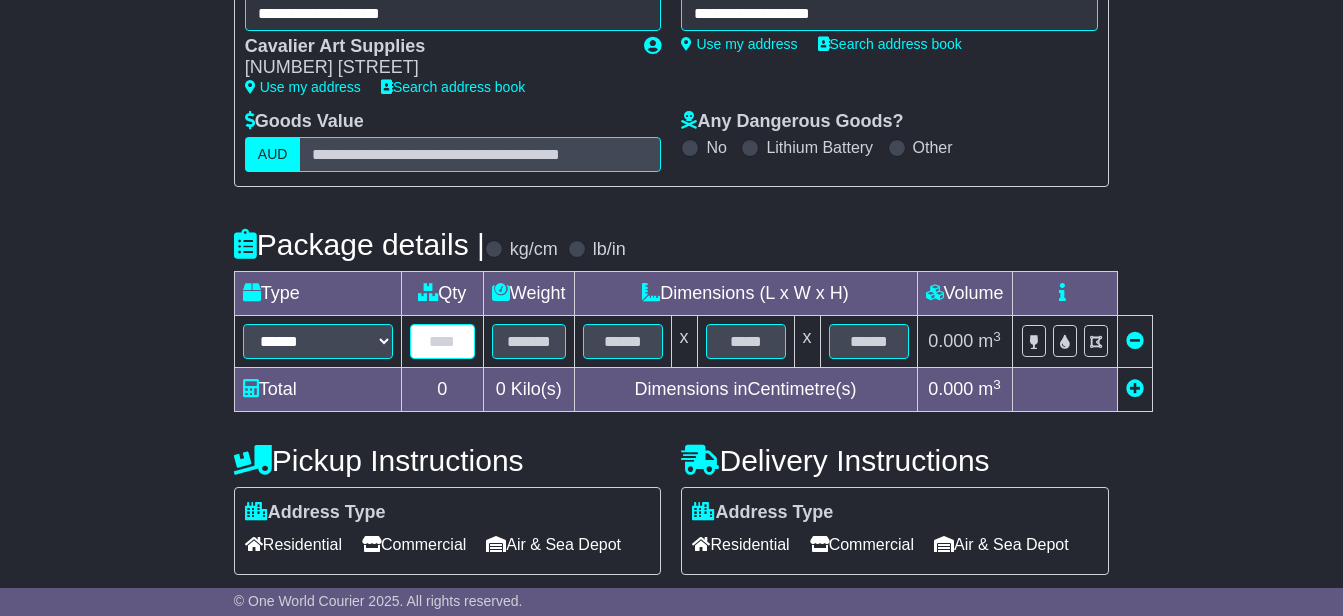 click at bounding box center (442, 341) 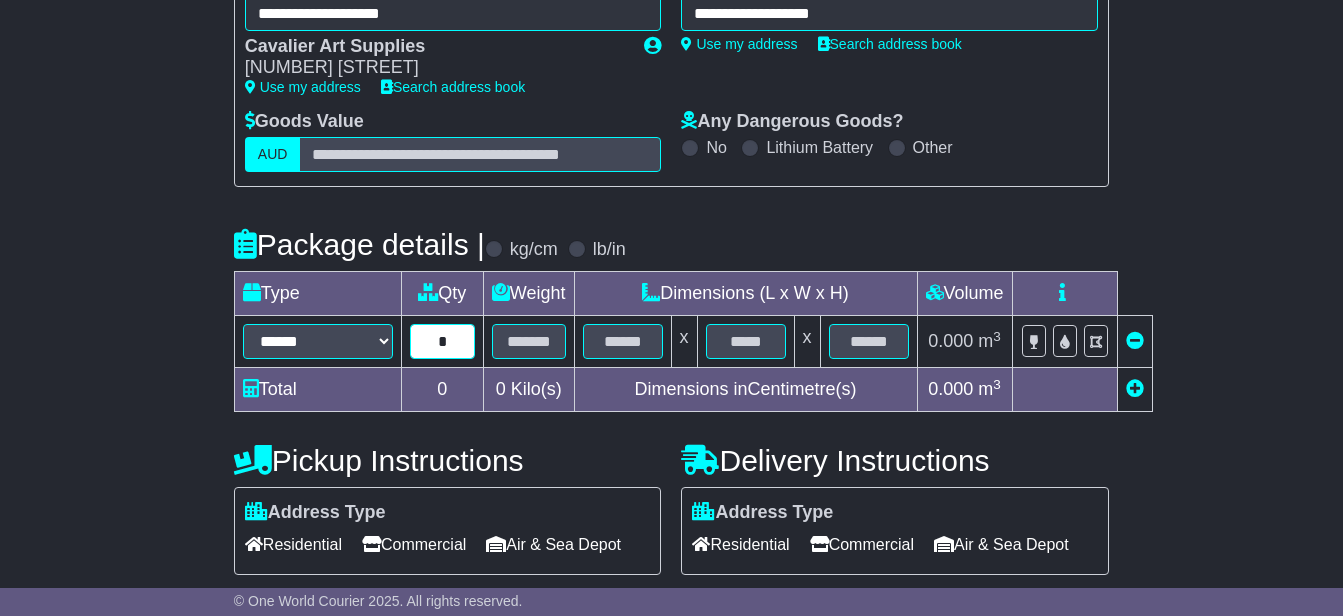 type on "*" 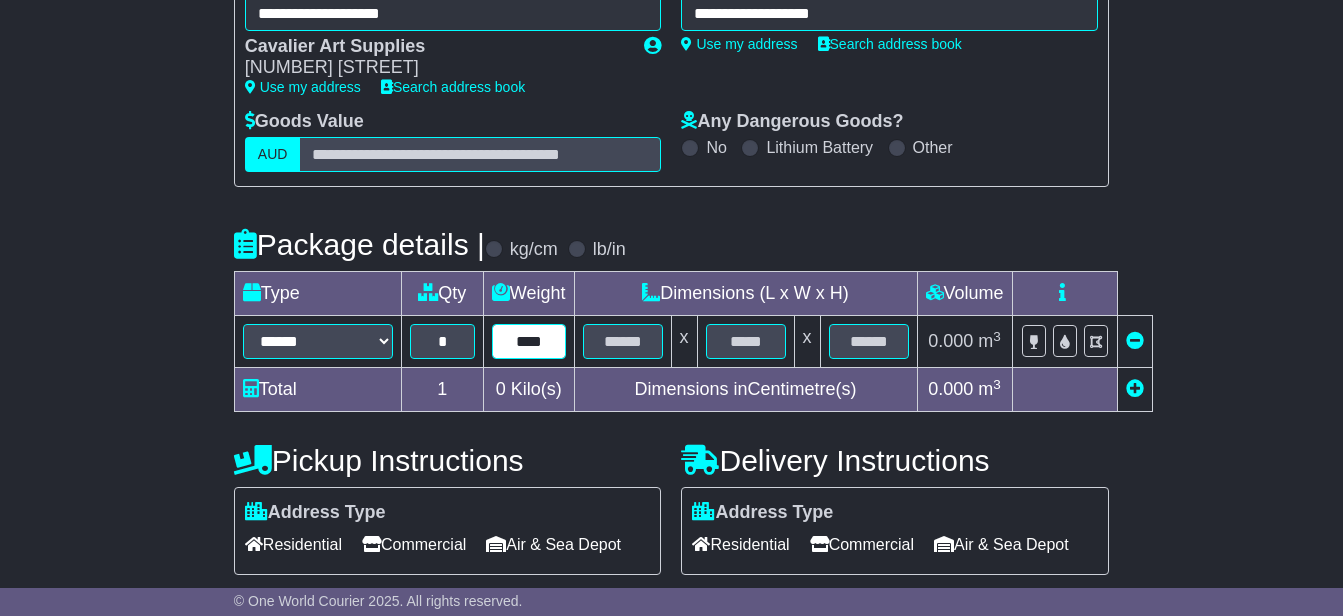 type on "****" 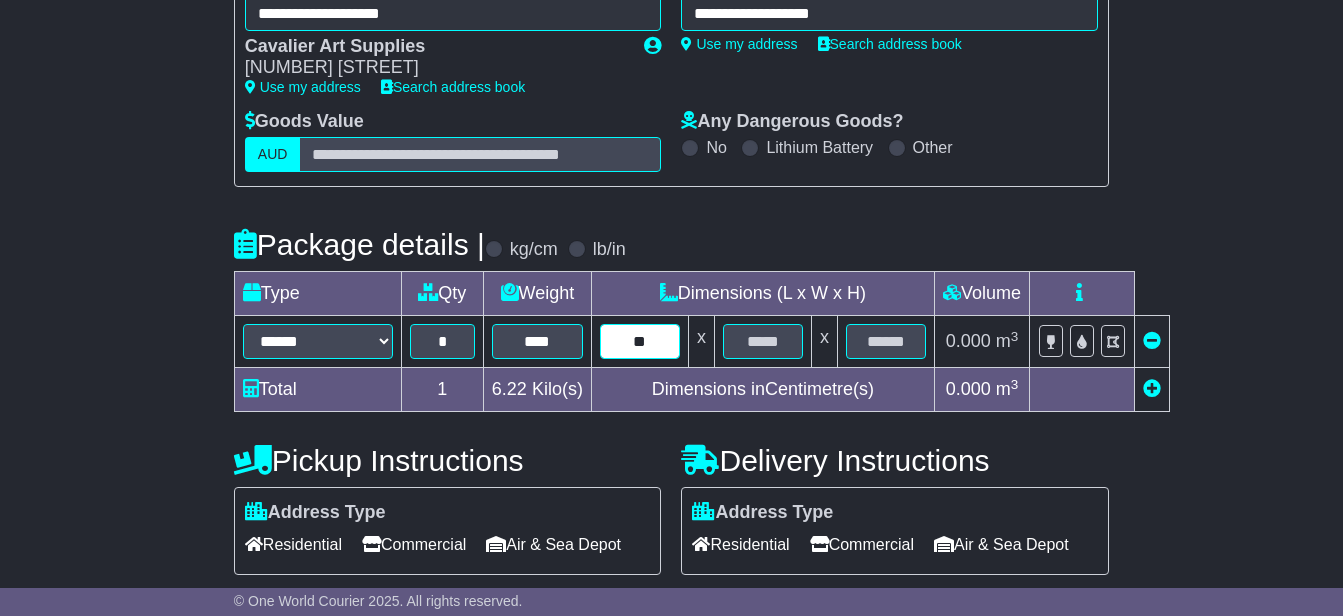 type on "**" 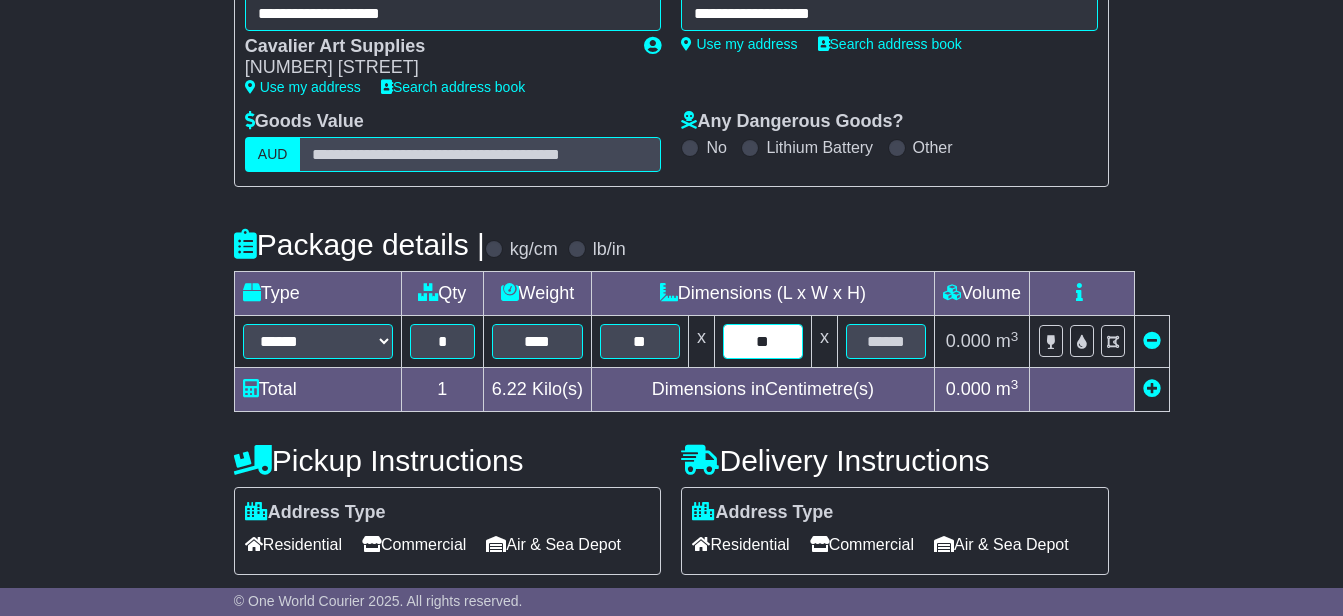 type on "**" 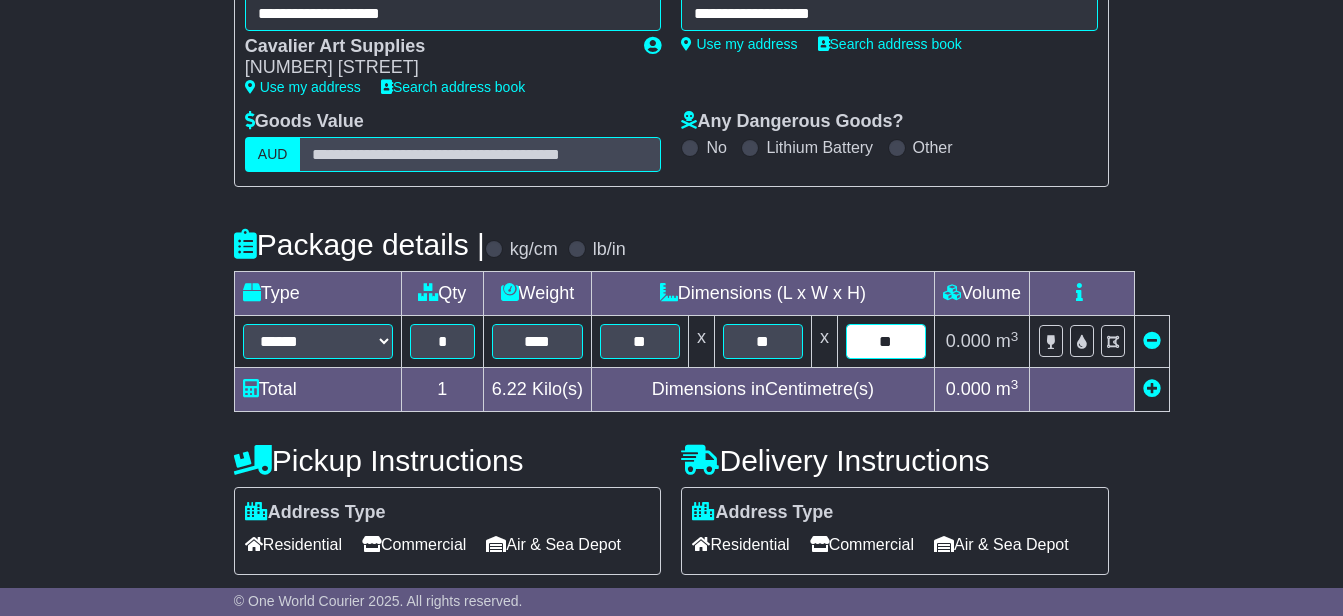 type on "**" 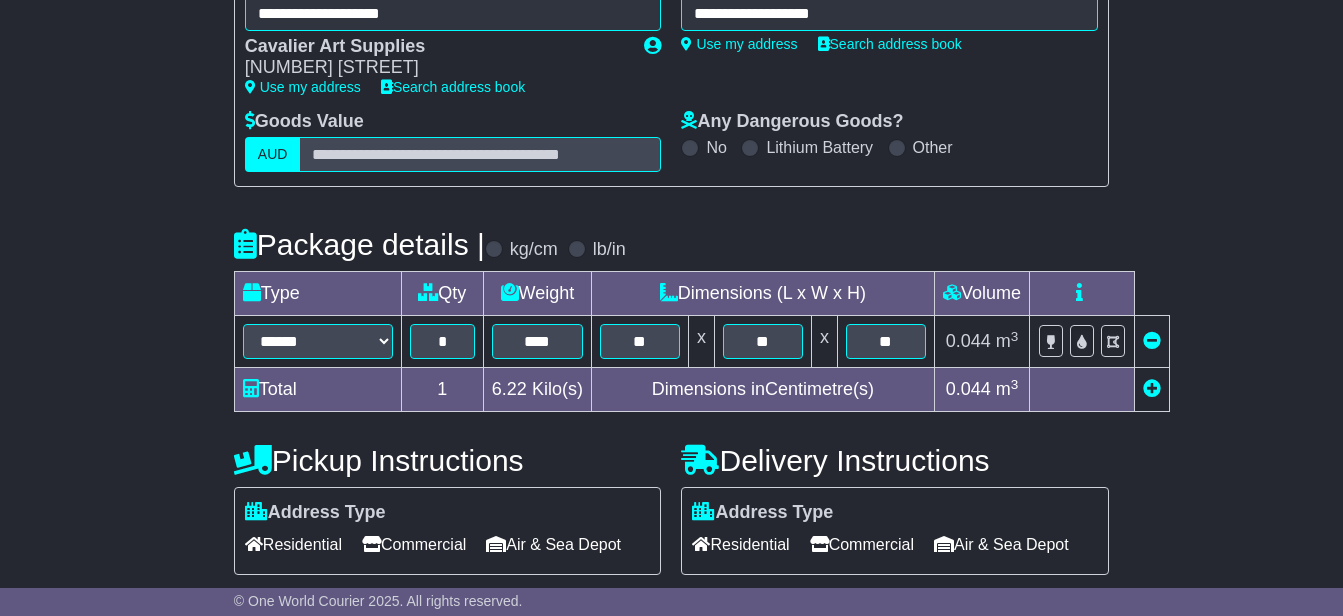 scroll, scrollTop: 536, scrollLeft: 0, axis: vertical 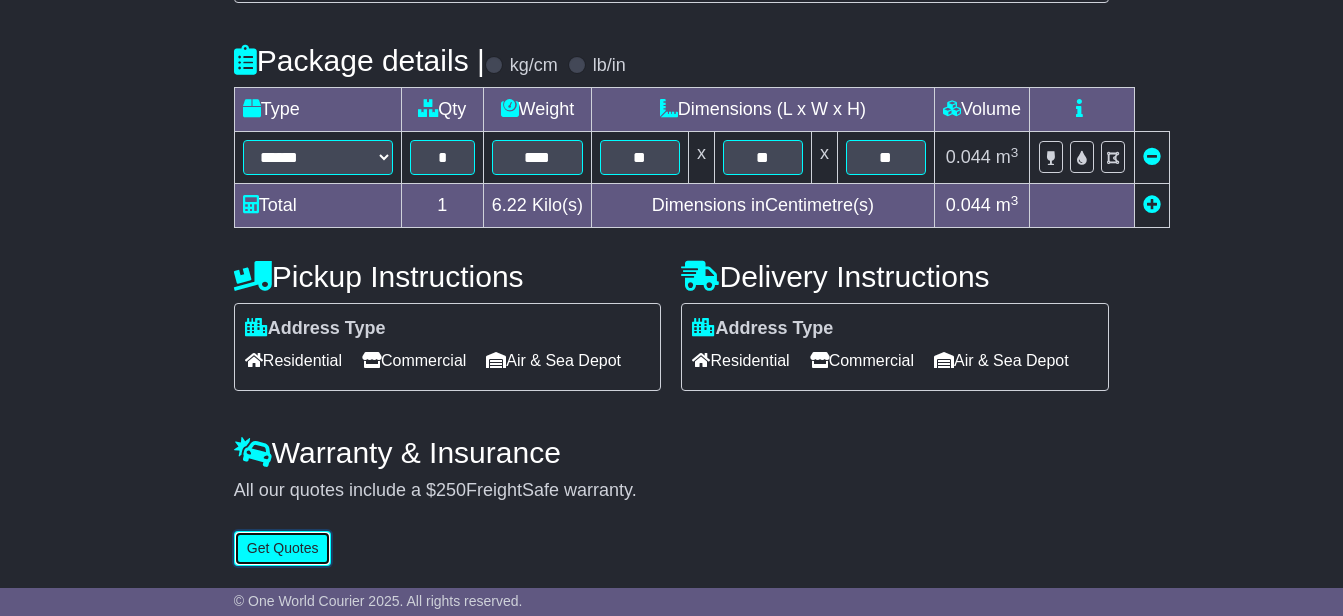 type 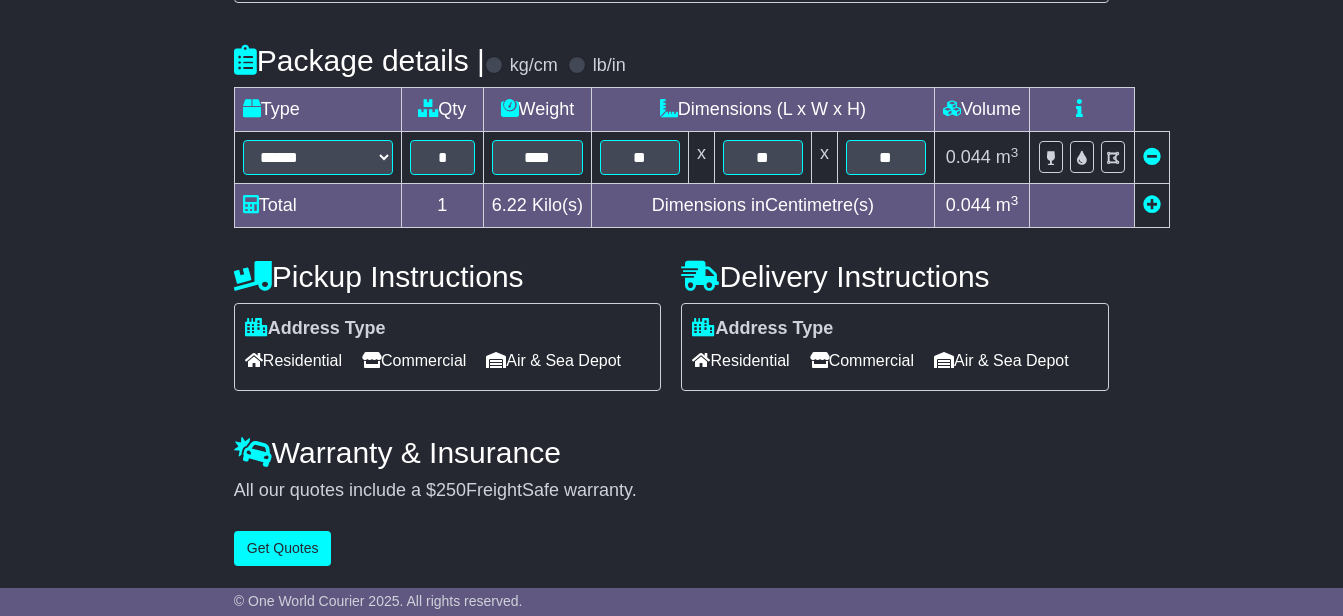 click on "Commercial" at bounding box center (862, 360) 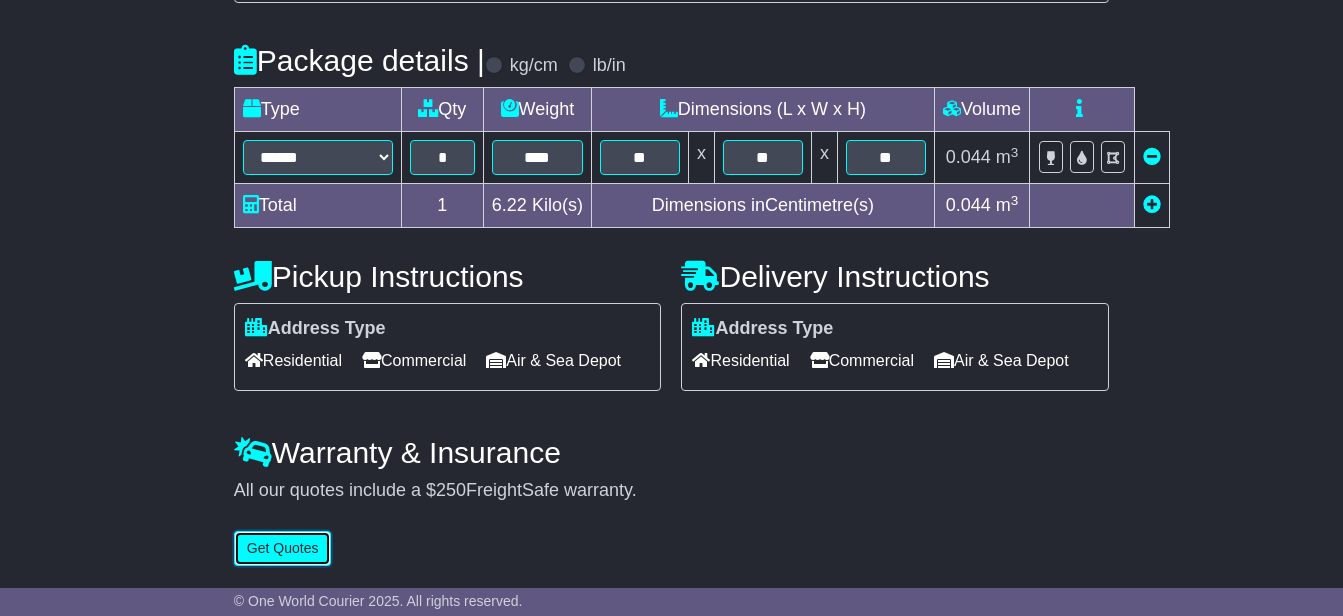 click on "Get Quotes" at bounding box center [283, 548] 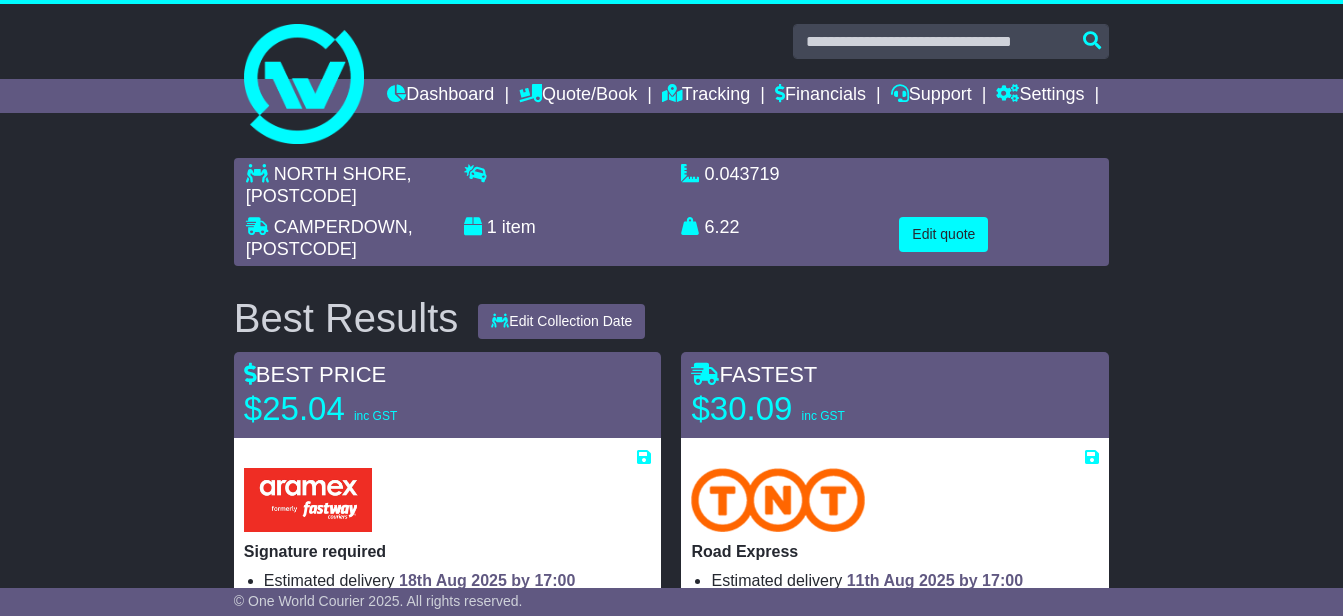 scroll, scrollTop: 0, scrollLeft: 0, axis: both 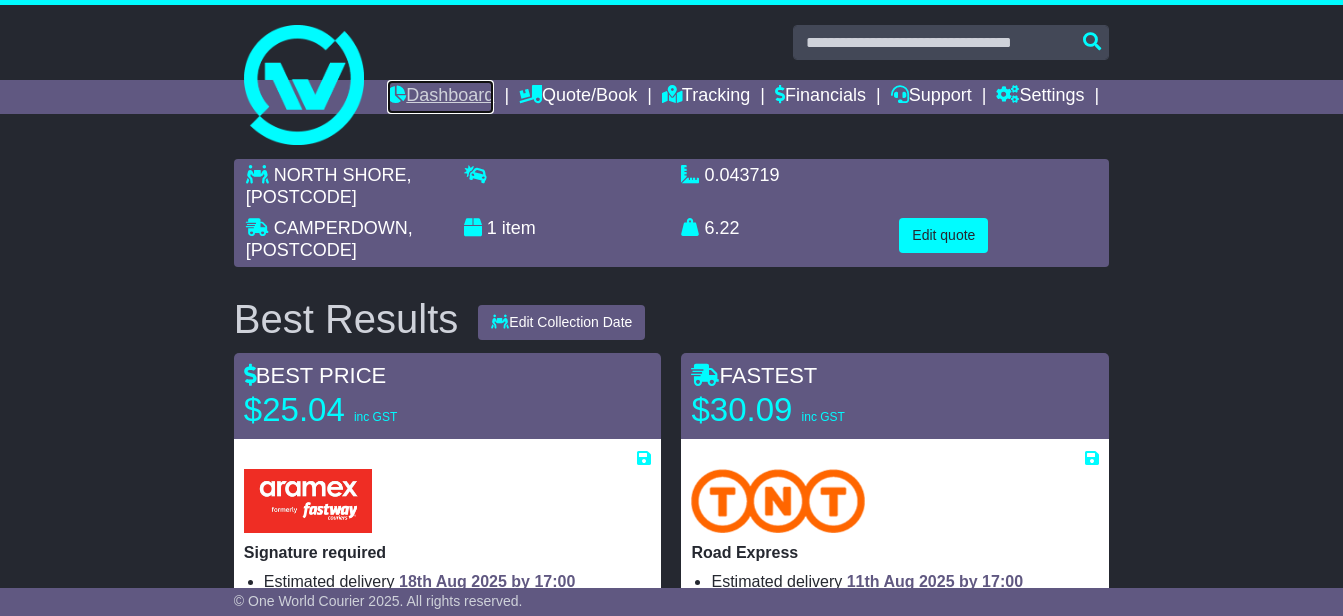click on "Dashboard" at bounding box center [440, 97] 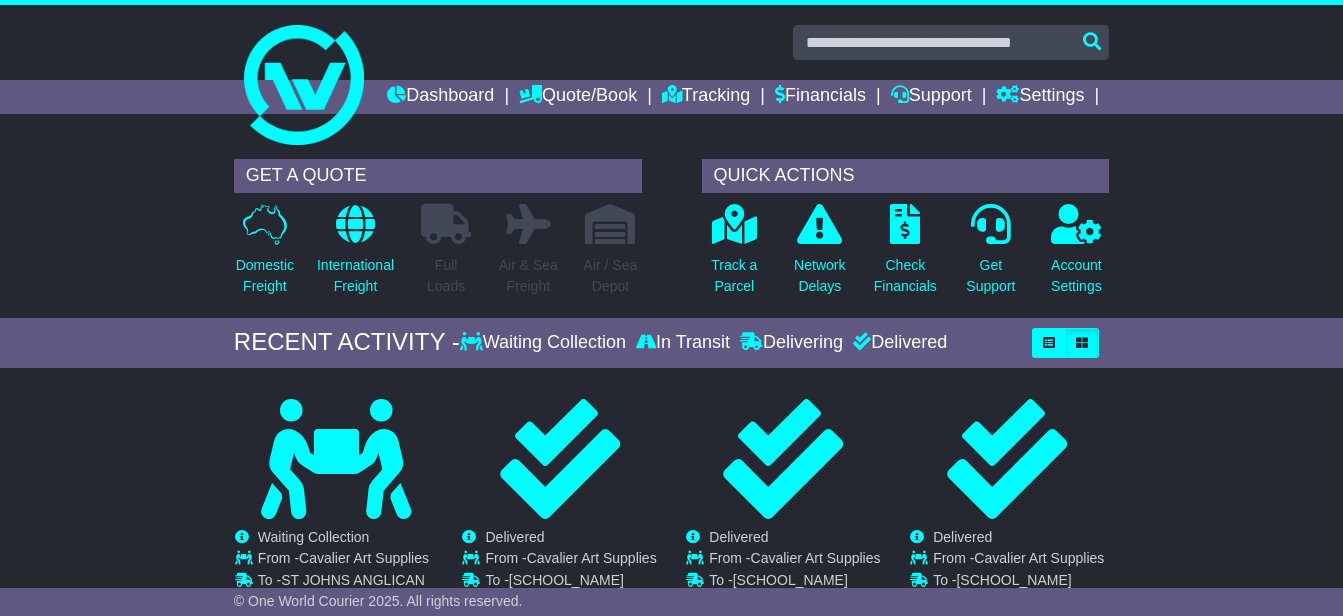 scroll, scrollTop: 0, scrollLeft: 0, axis: both 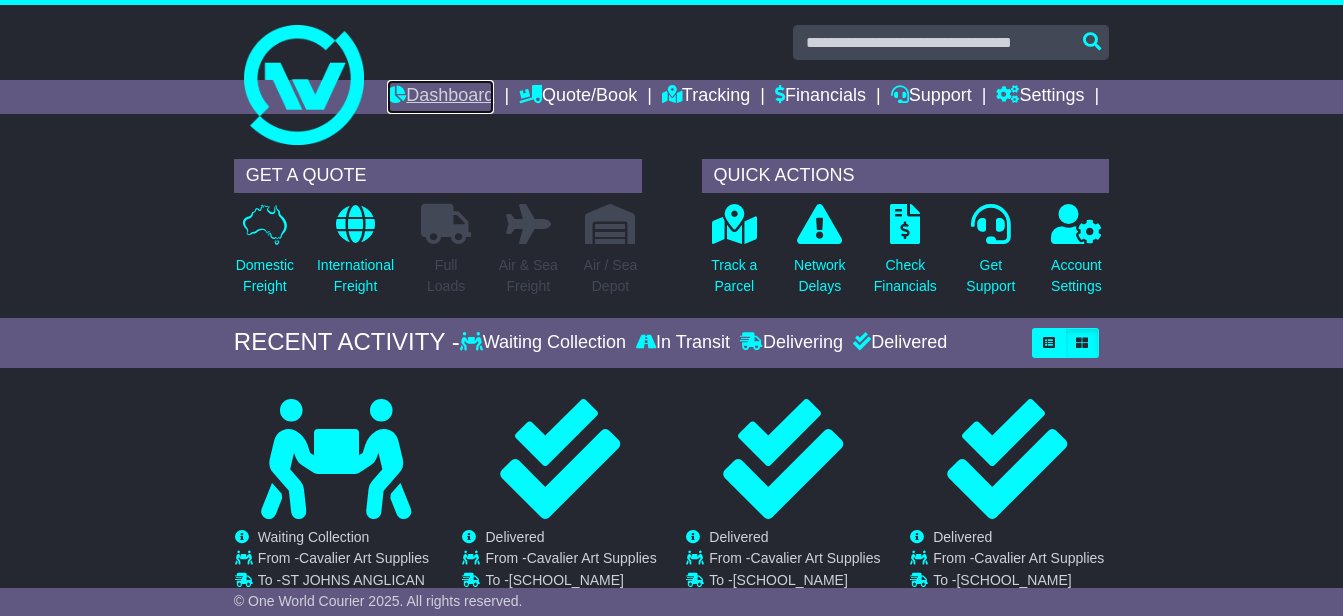 click on "Dashboard" at bounding box center [440, 97] 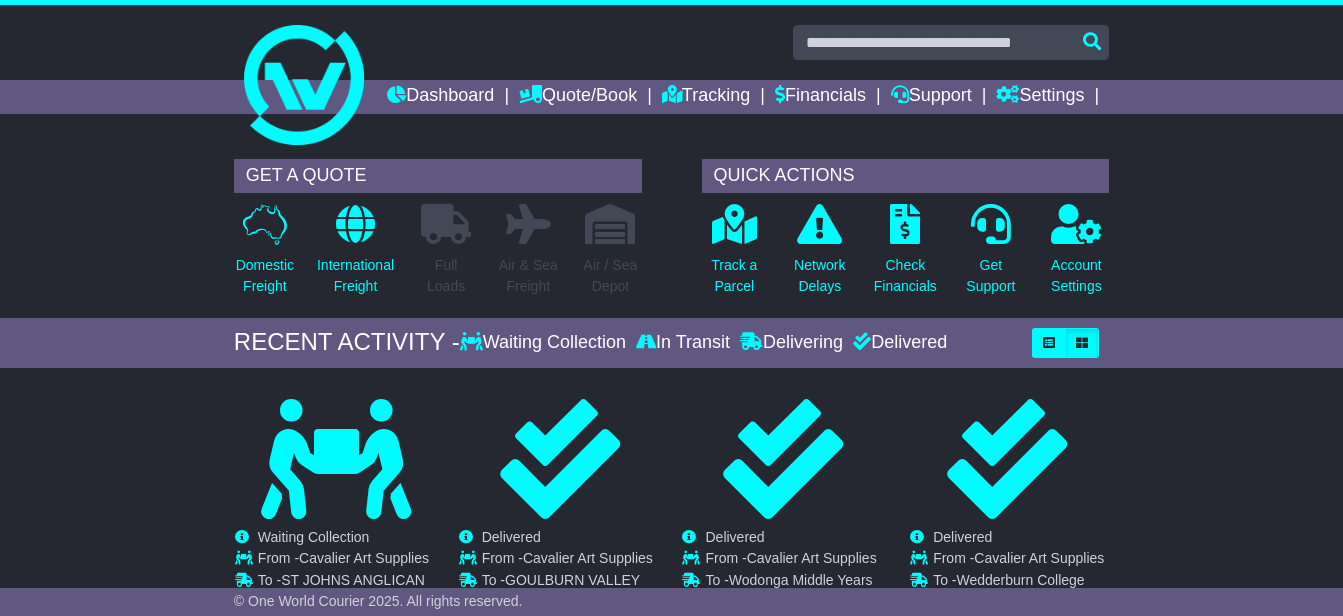 scroll, scrollTop: 0, scrollLeft: 0, axis: both 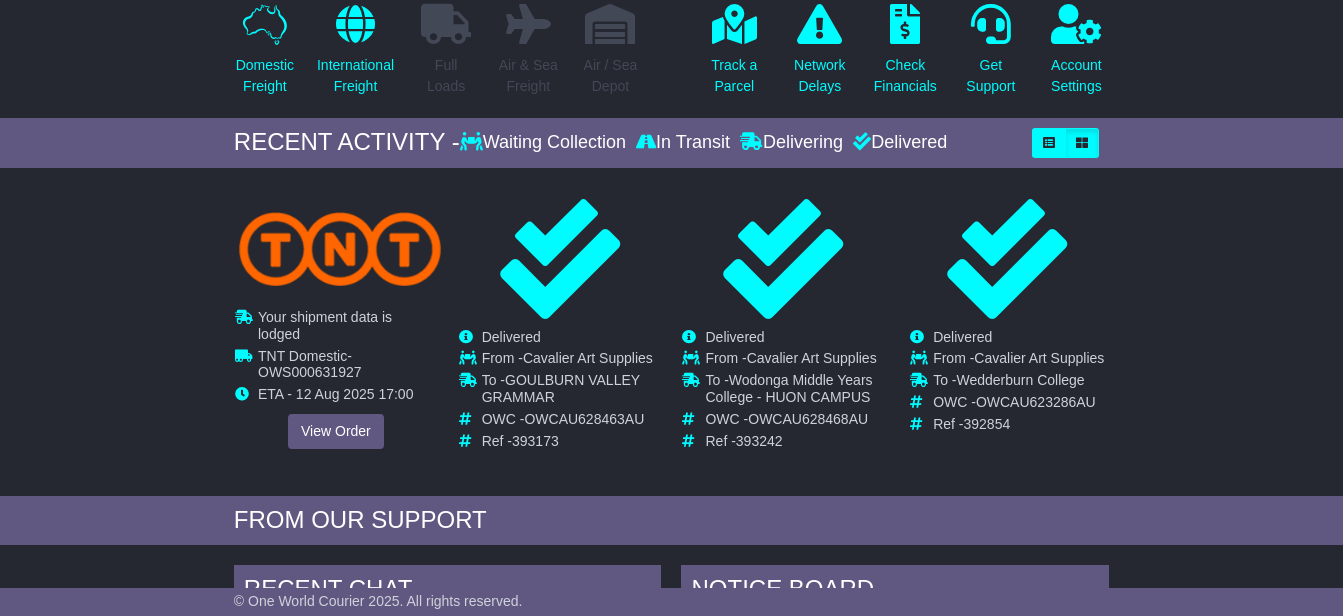 click on "Your shipment data is lodged
Waiting Collection
In Transit
ToBeCollected
TNT Domestic  -  [TRACKING_NUMBER]
ETA - [DATE] [TIME]" at bounding box center (336, 324) 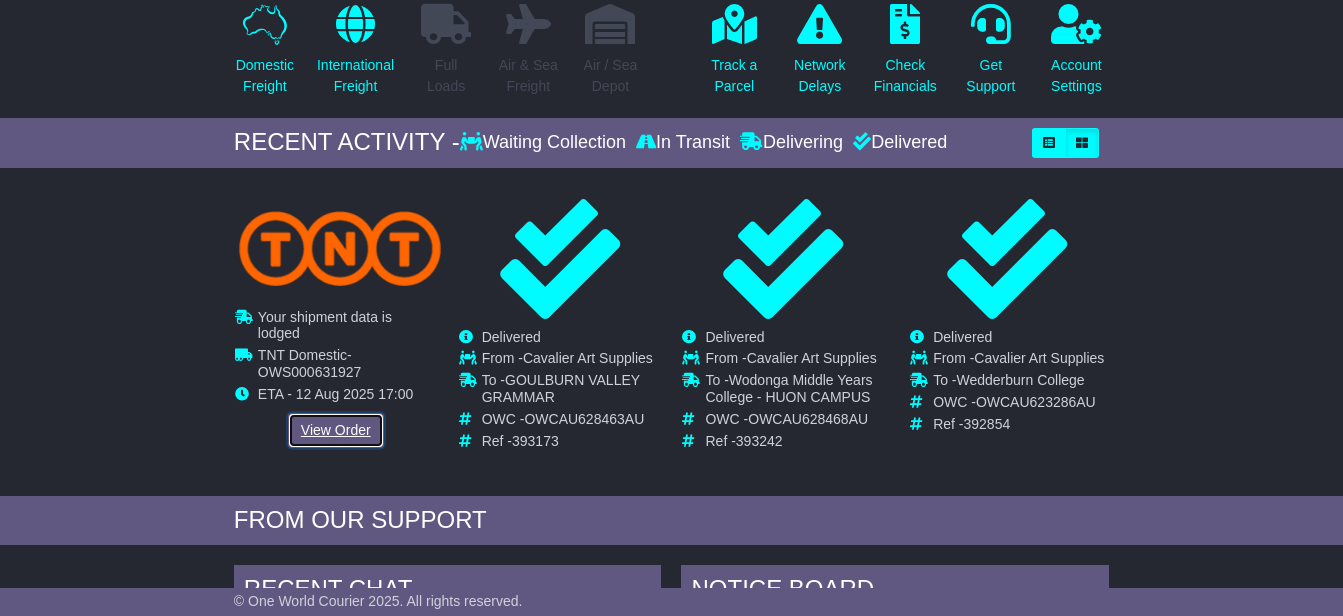 click on "View Order" at bounding box center (336, 430) 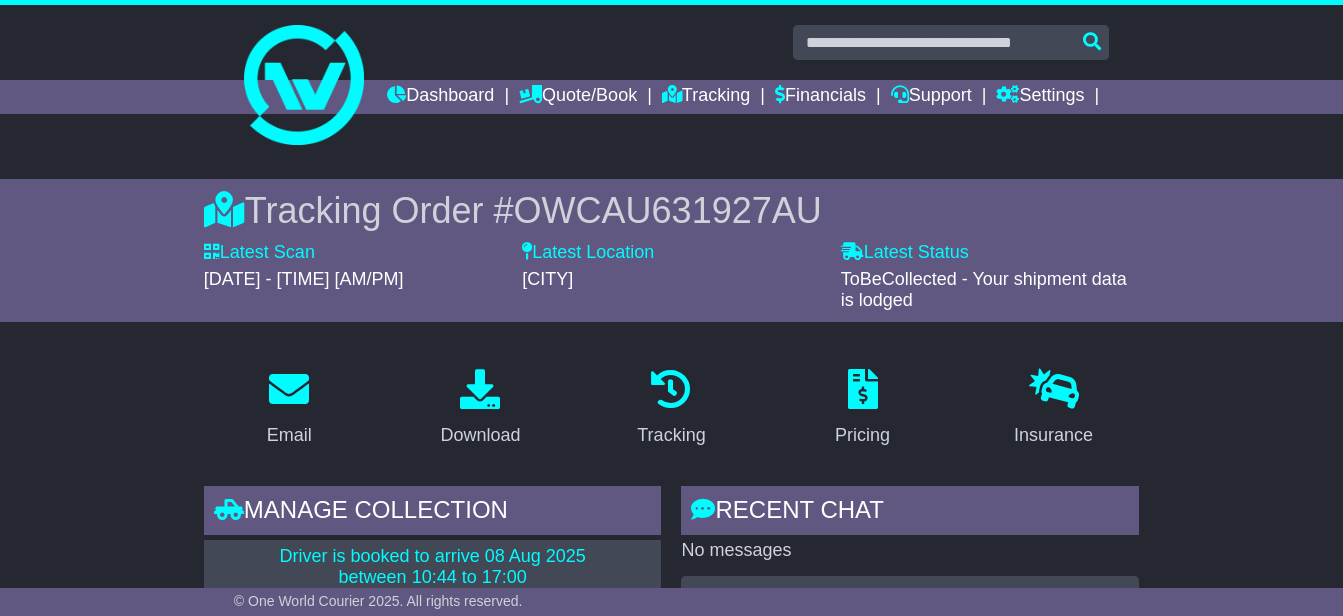 scroll, scrollTop: 0, scrollLeft: 0, axis: both 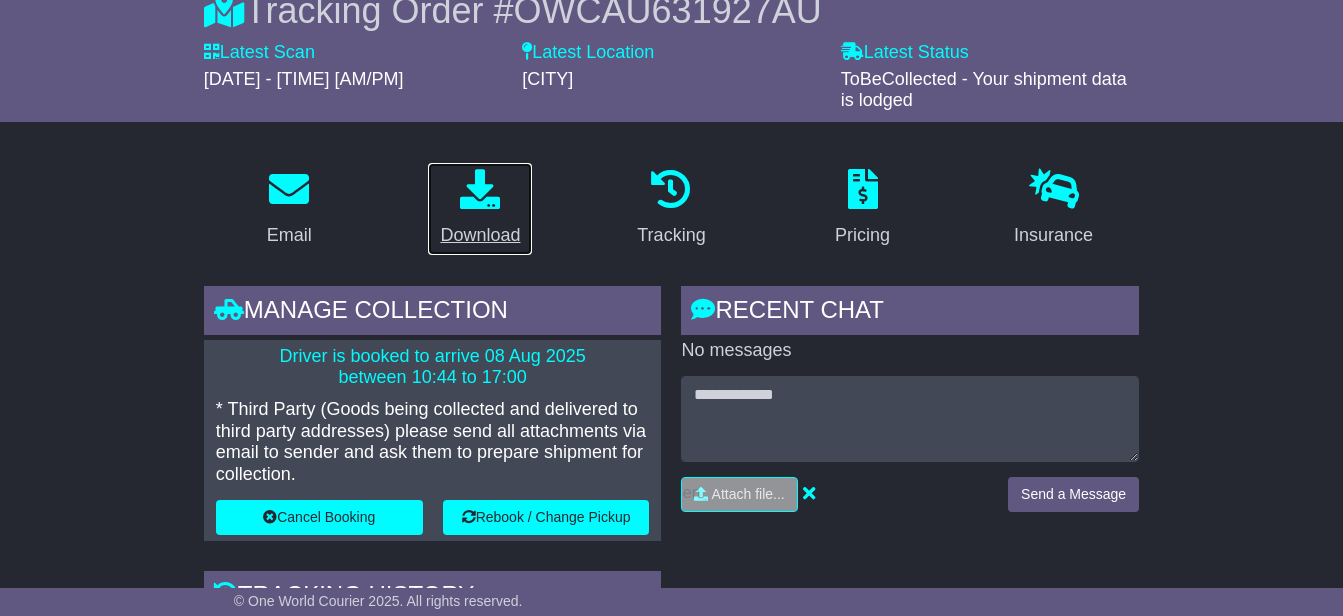 click on "Download" at bounding box center [480, 235] 